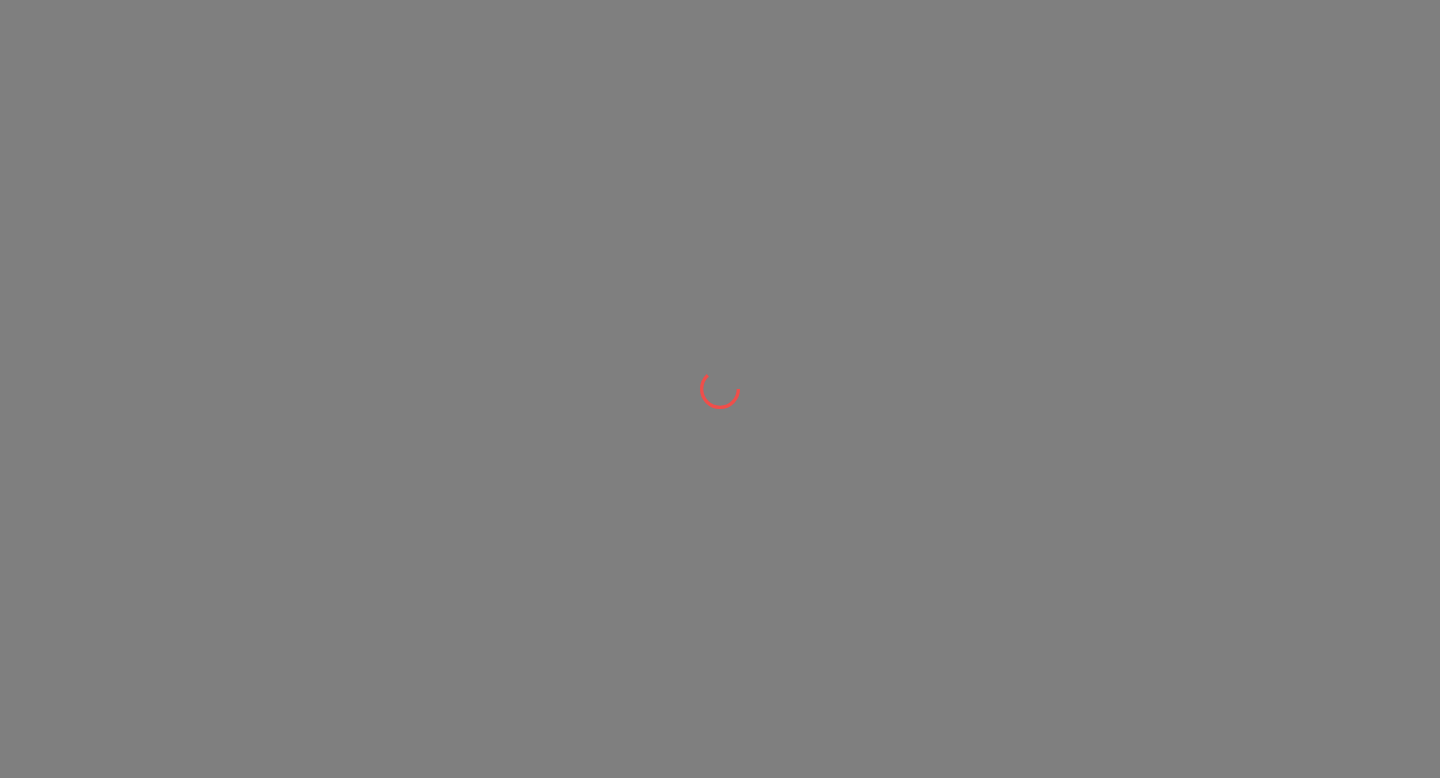 scroll, scrollTop: 0, scrollLeft: 0, axis: both 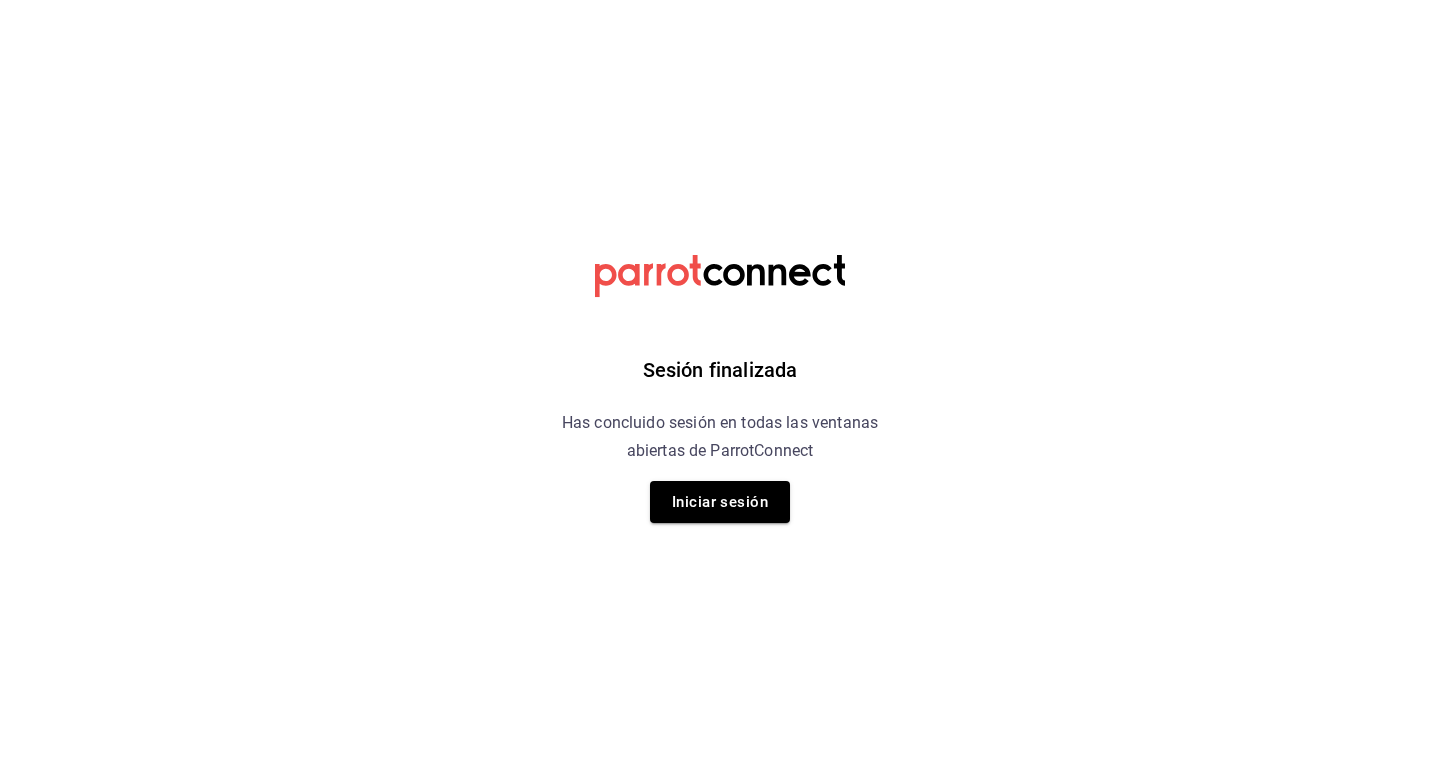 click on "Sesión finalizada Has concluido sesión en todas las ventanas abiertas de ParrotConnect Iniciar sesión" at bounding box center [720, 389] 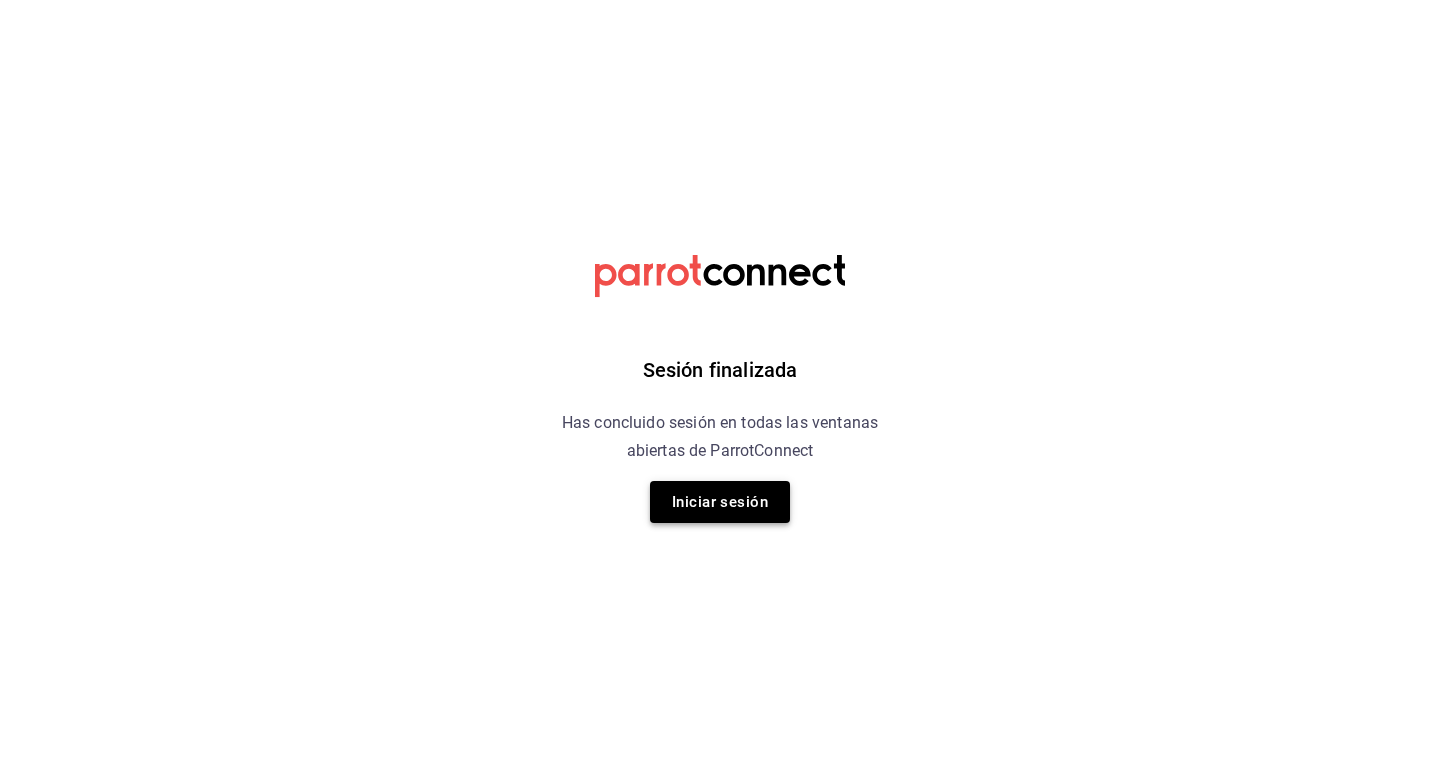 click on "Iniciar sesión" at bounding box center (720, 502) 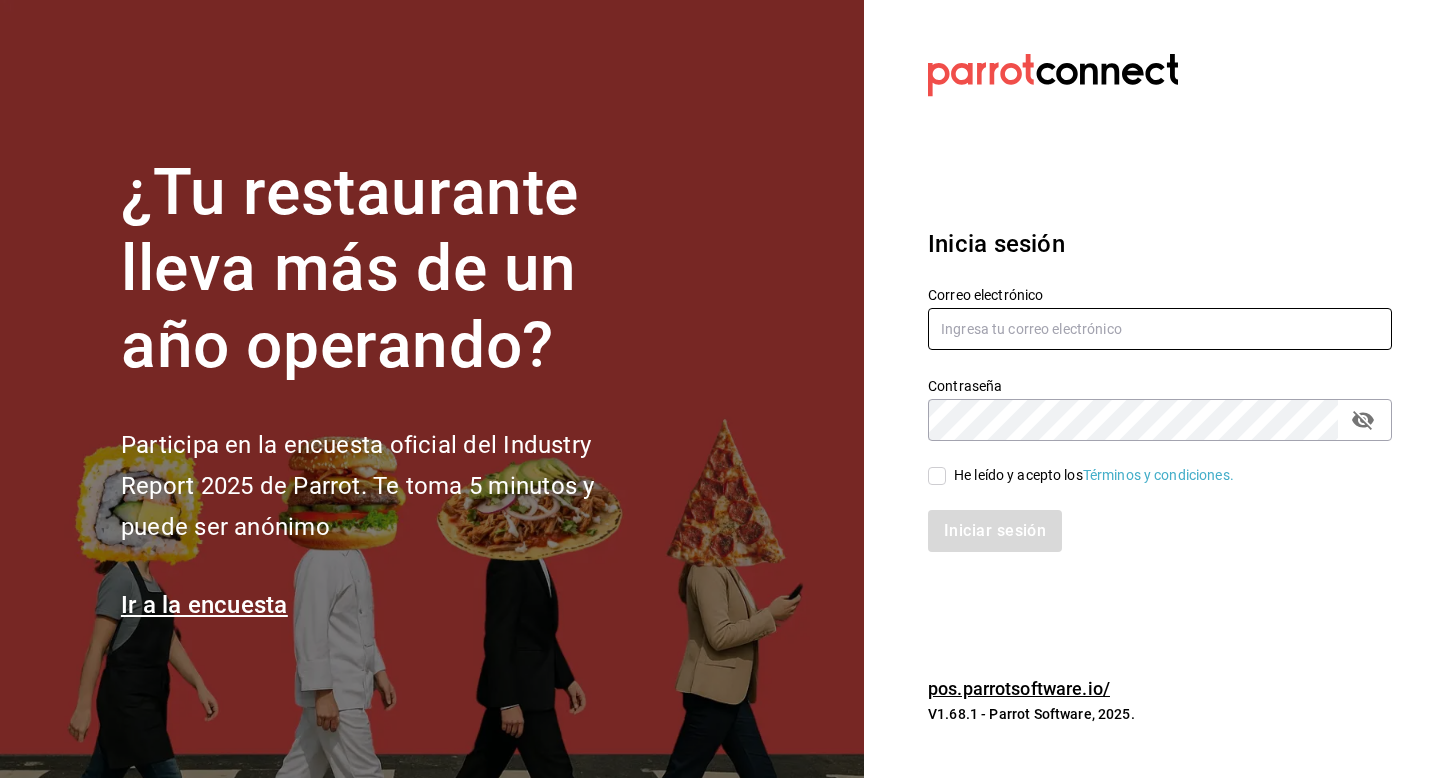 click at bounding box center (1160, 329) 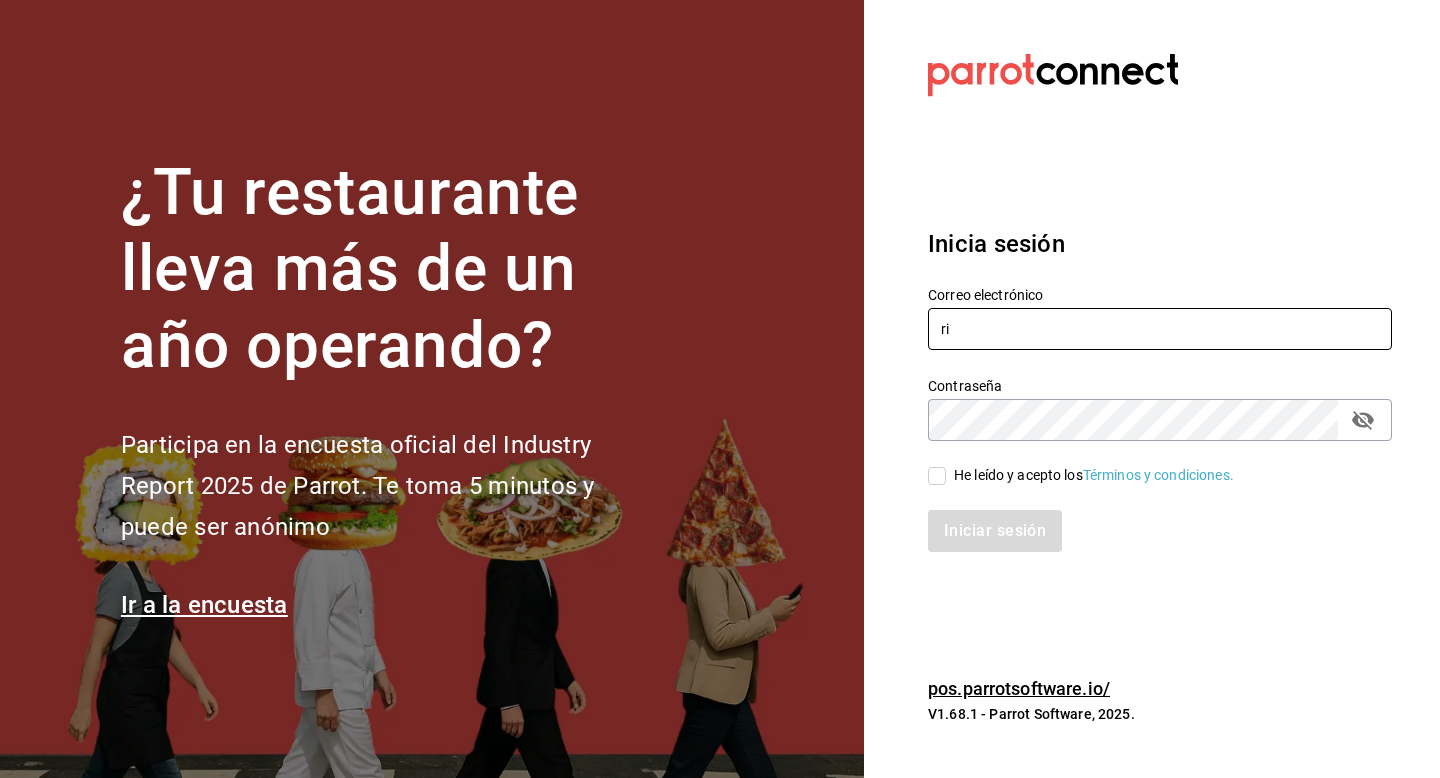 type on "r" 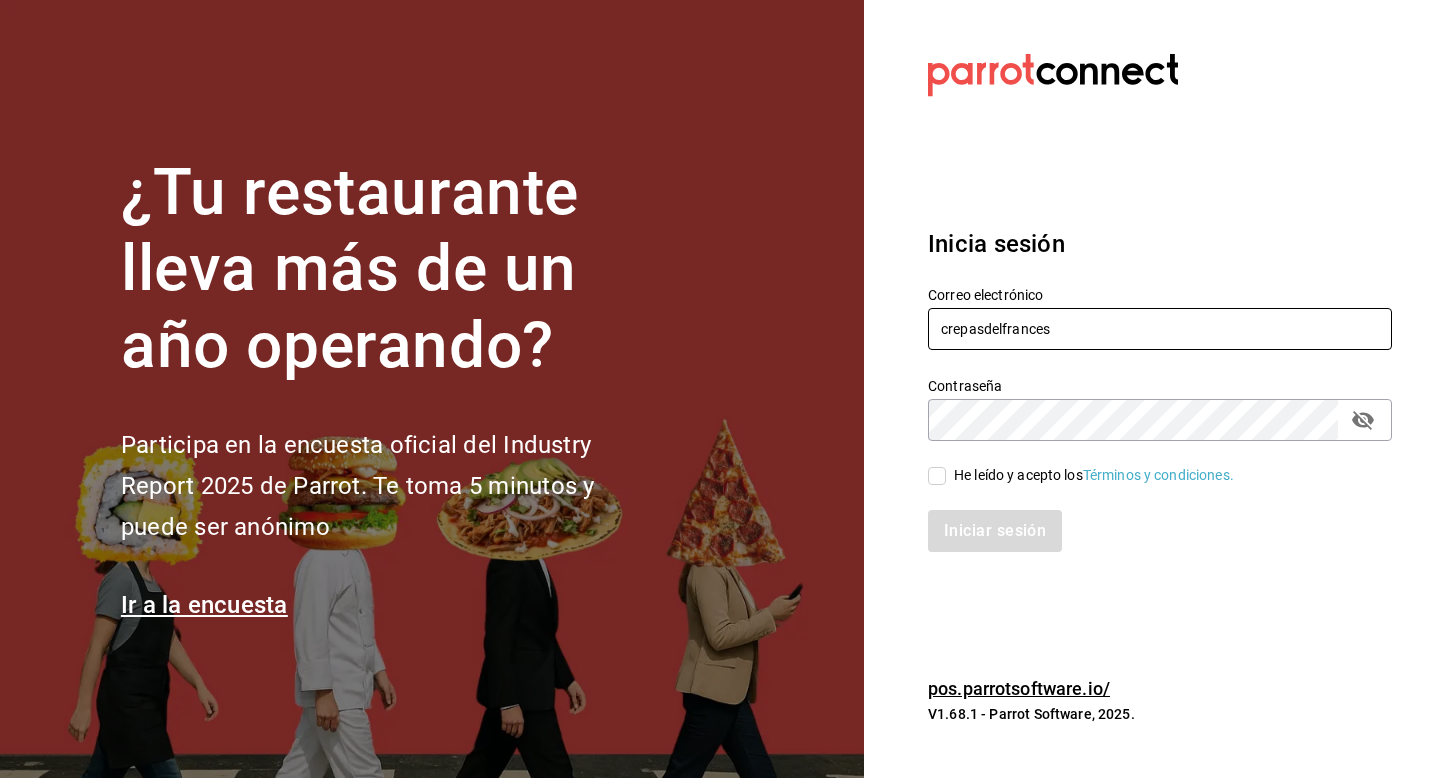 click on "crepasdelfrances" at bounding box center (1160, 329) 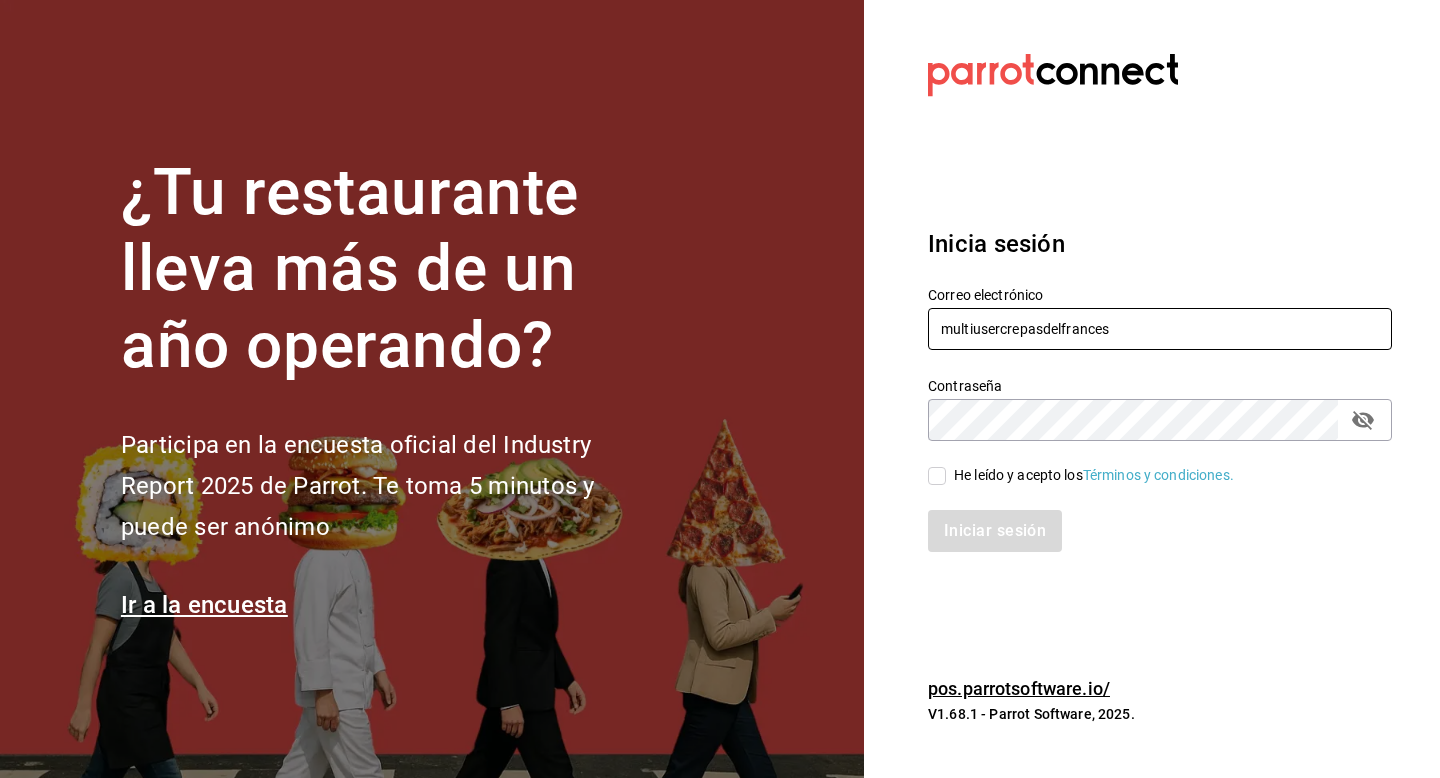 click on "multiusercrepasdelfrances" at bounding box center (1160, 329) 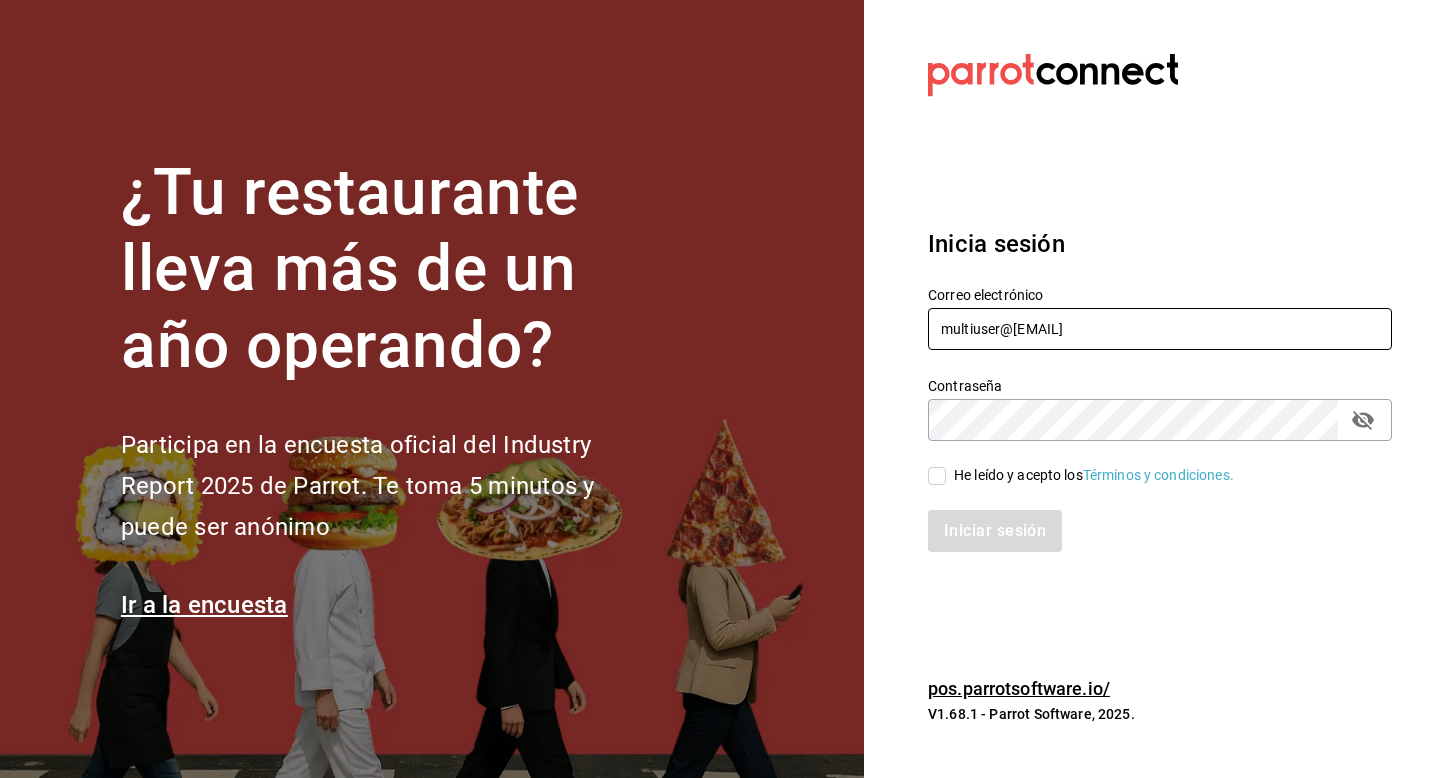 click on "multiuser@crepasdelfrances" at bounding box center [1160, 329] 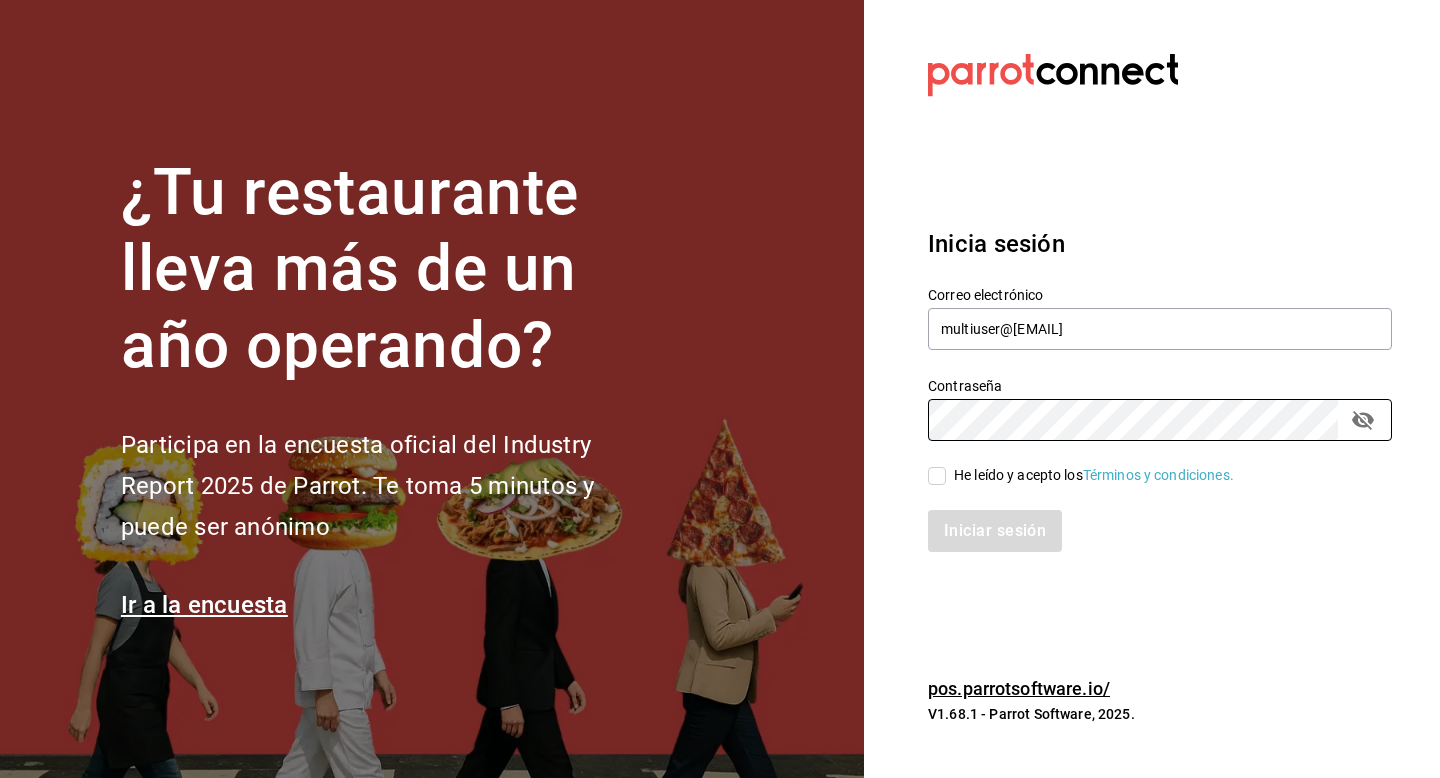 click on "He leído y acepto los  Términos y condiciones." at bounding box center [1094, 475] 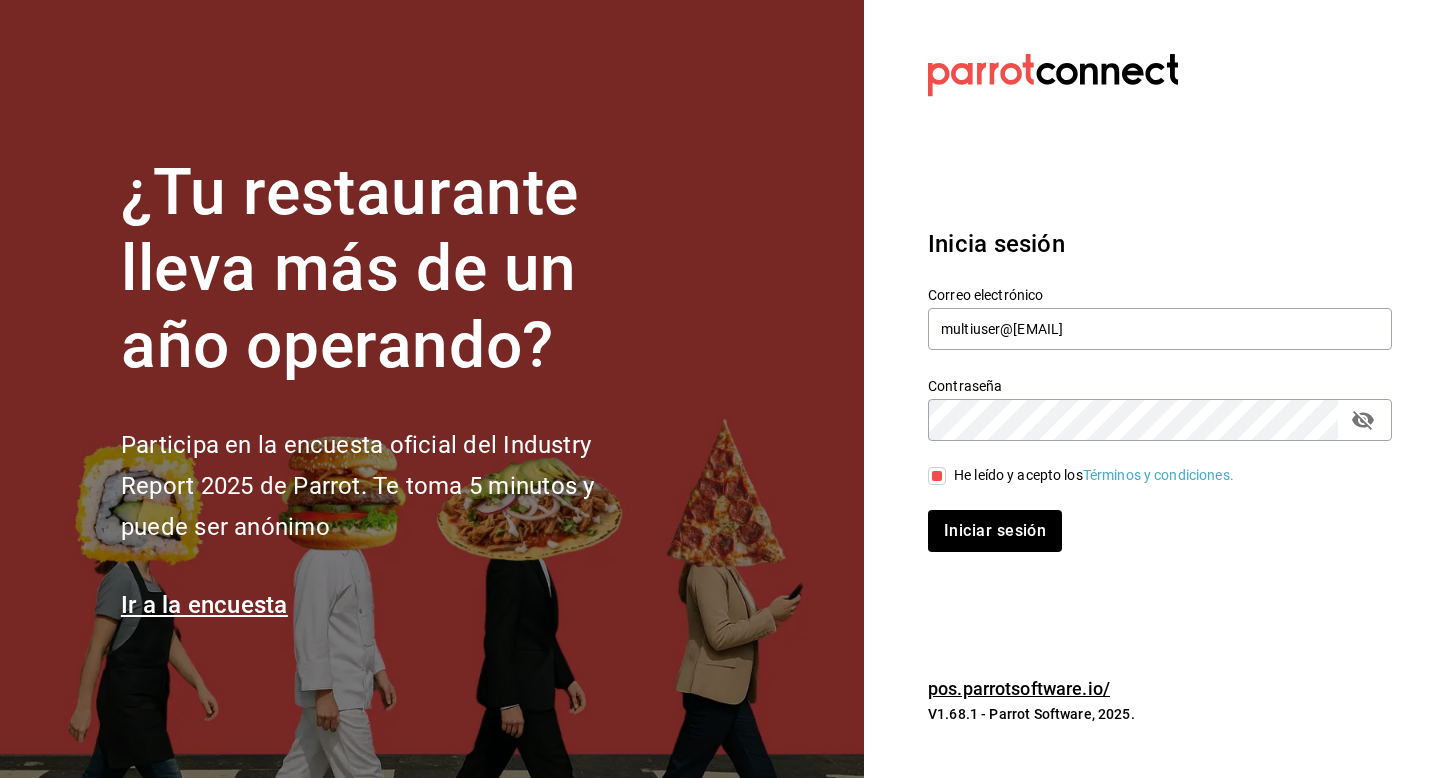 click 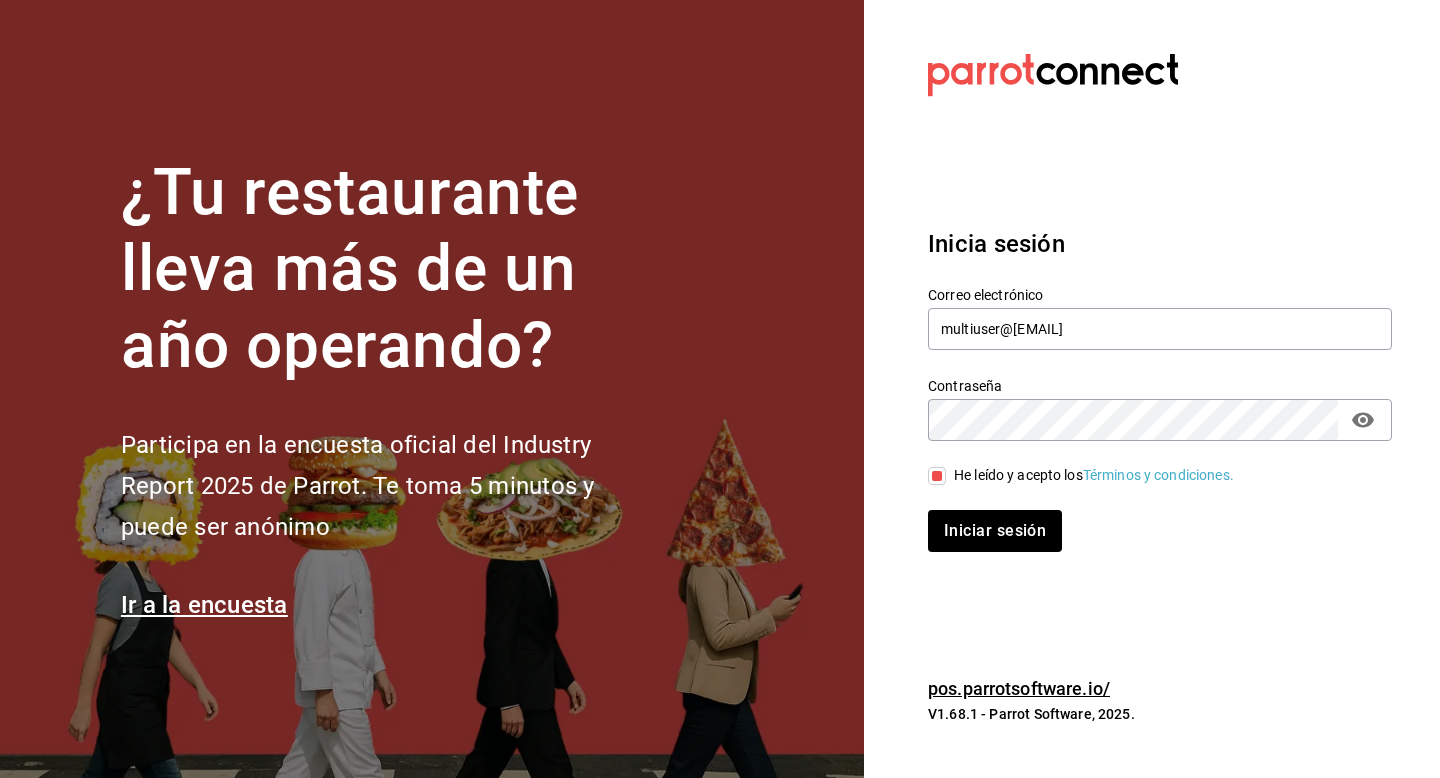 click on "Iniciar sesión" at bounding box center (995, 531) 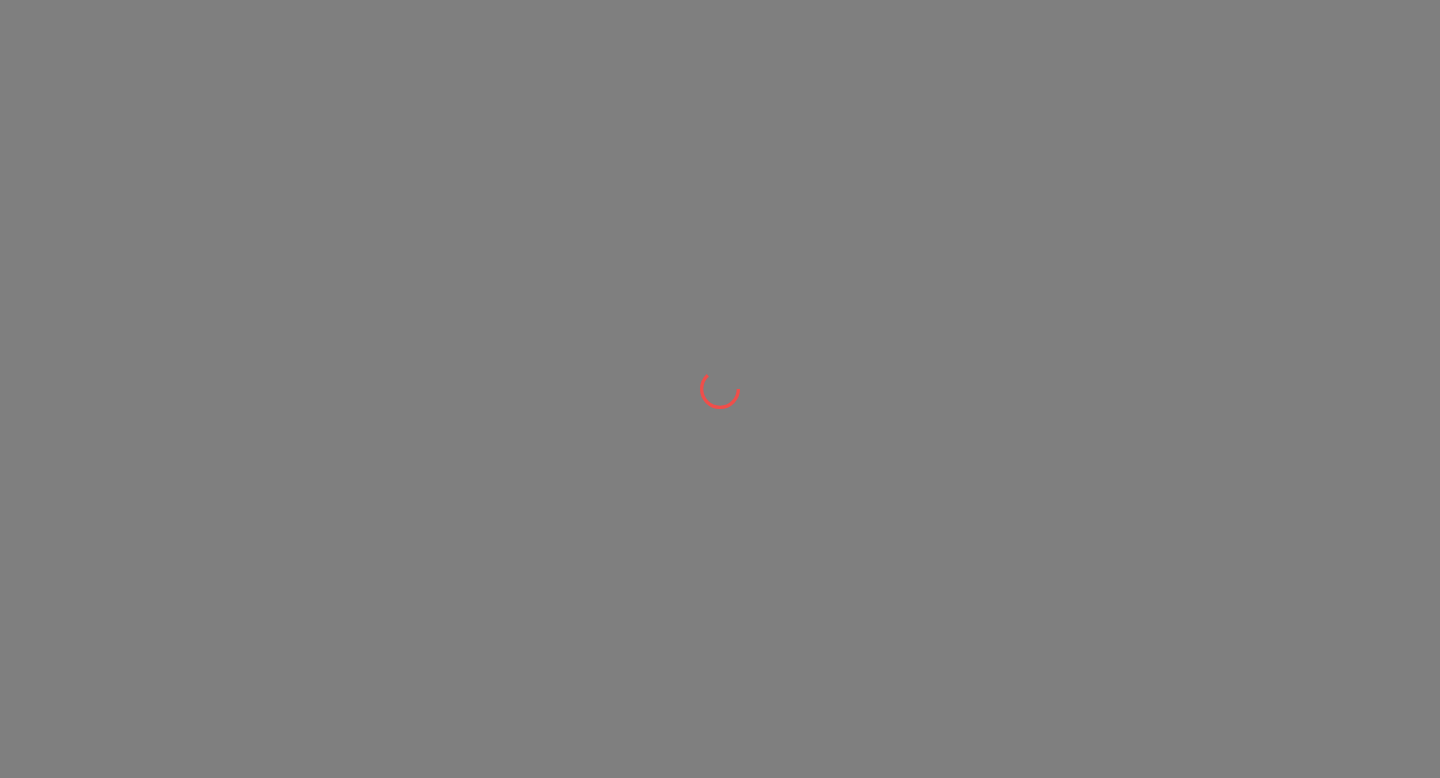 scroll, scrollTop: 0, scrollLeft: 0, axis: both 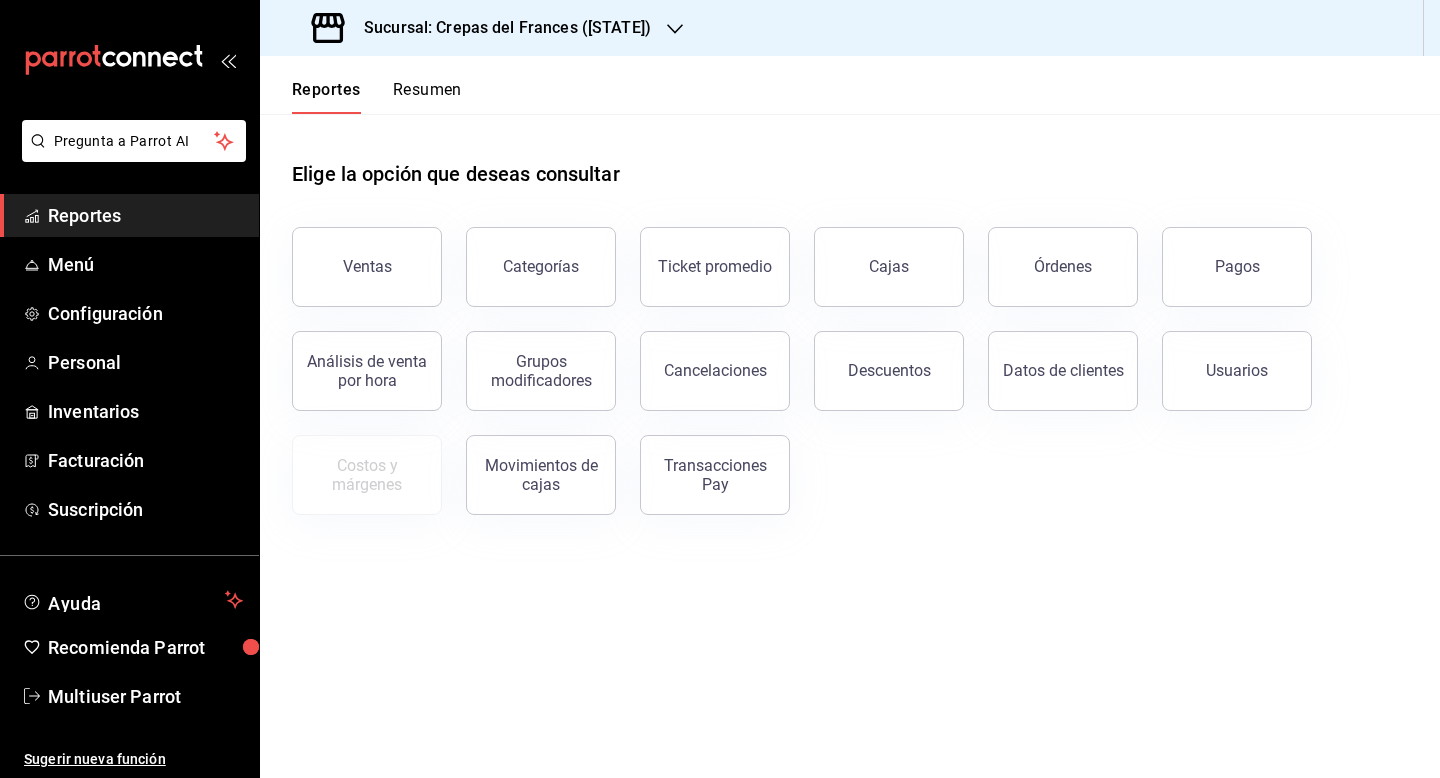 click on "Resumen" at bounding box center [427, 97] 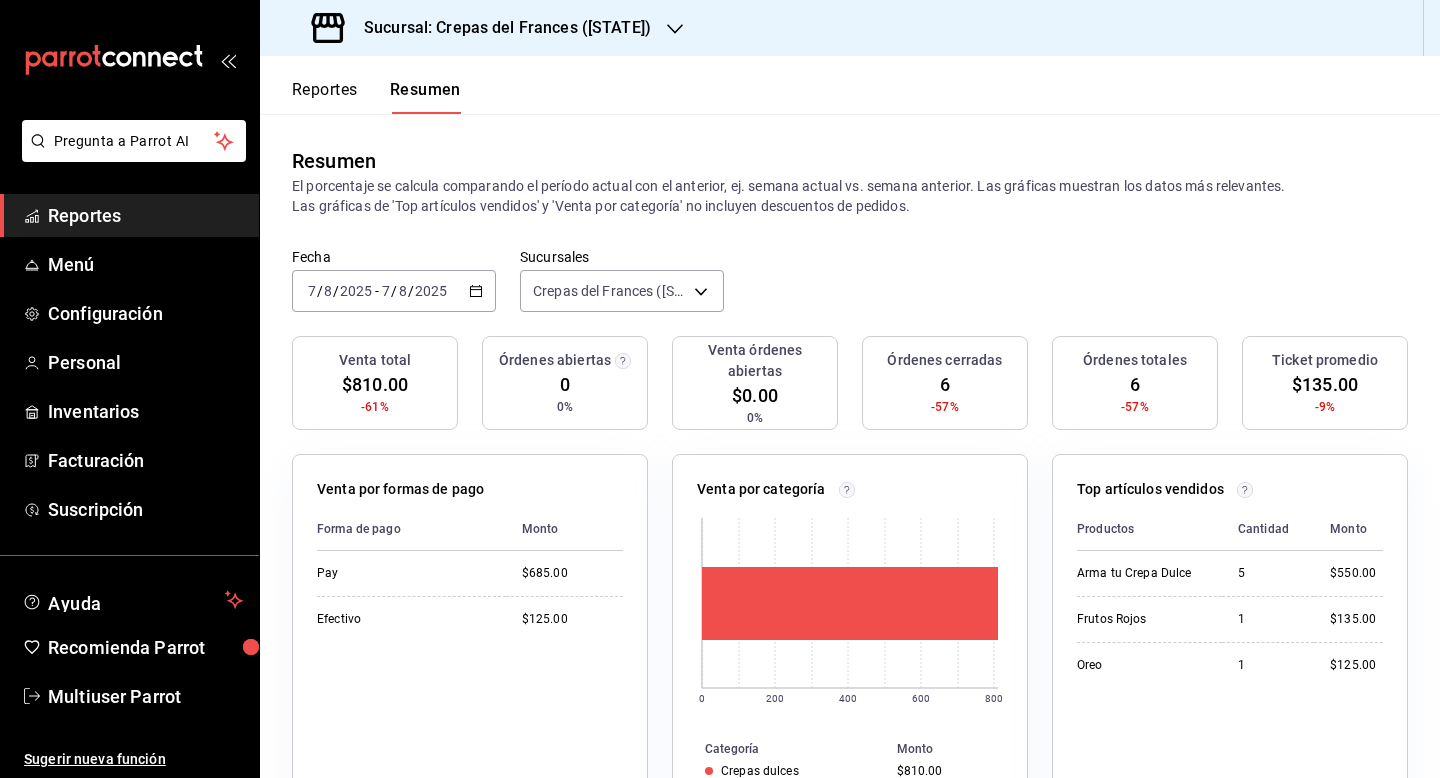 click on "2025-08-07 7 / 8 / 2025 - 2025-08-07 7 / 8 / 2025" at bounding box center [394, 291] 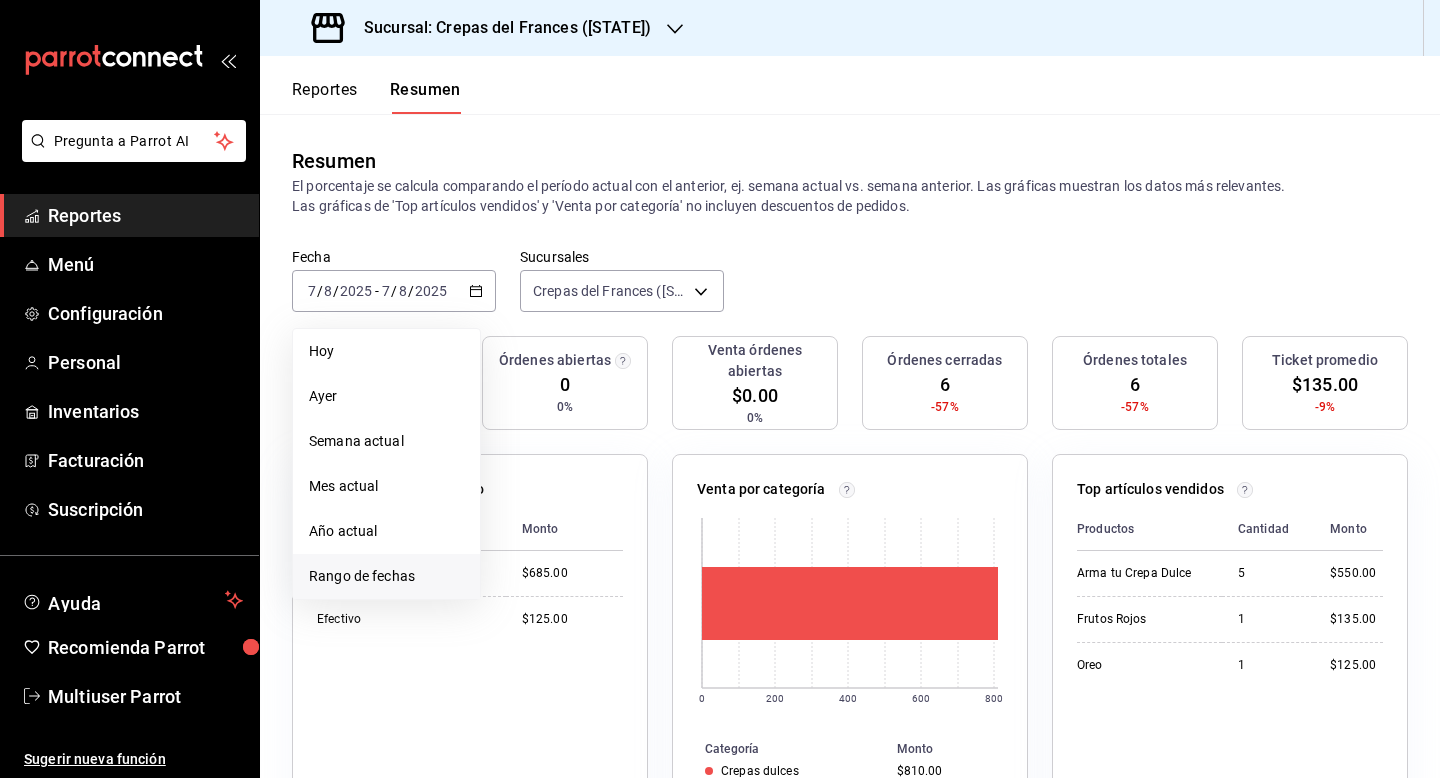 click on "Rango de fechas" at bounding box center (386, 576) 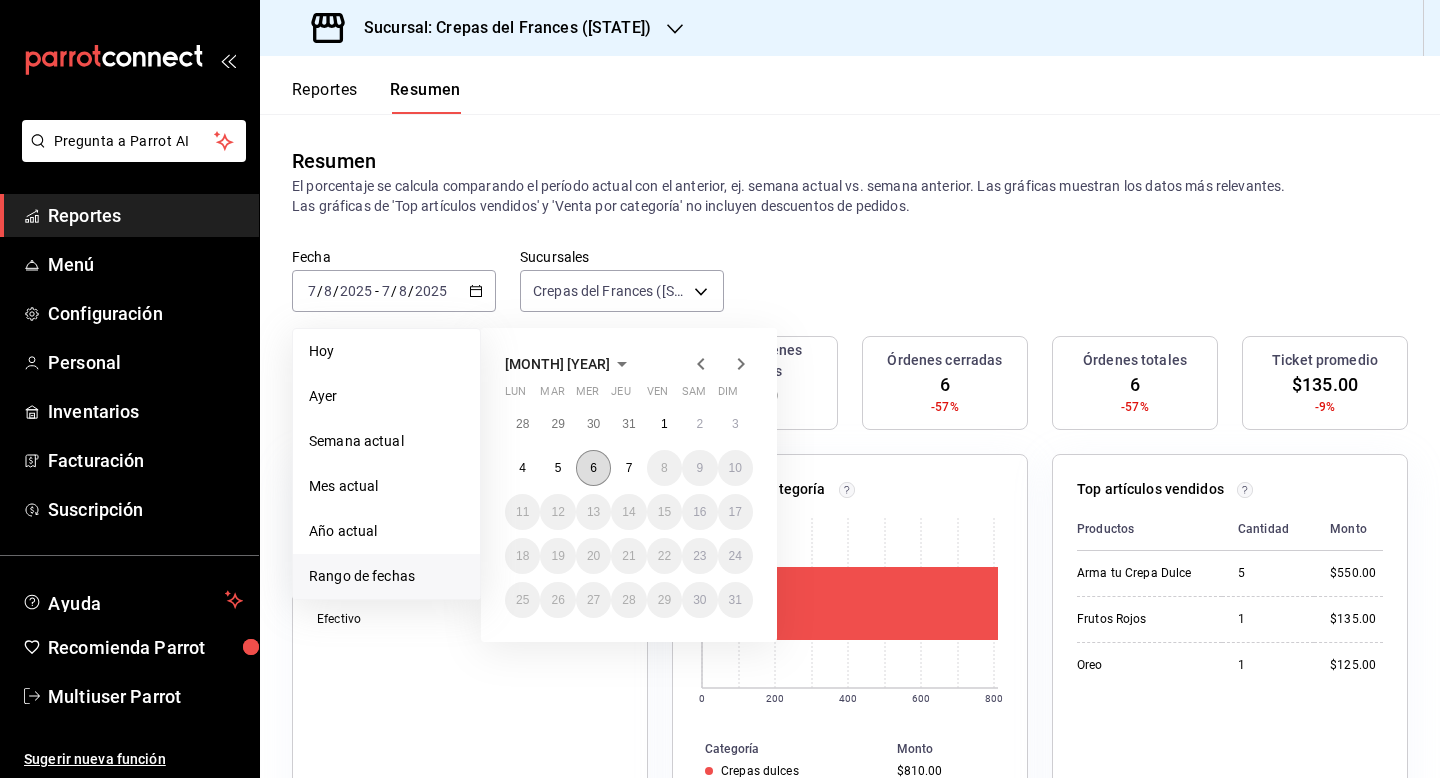 click on "6" at bounding box center [593, 468] 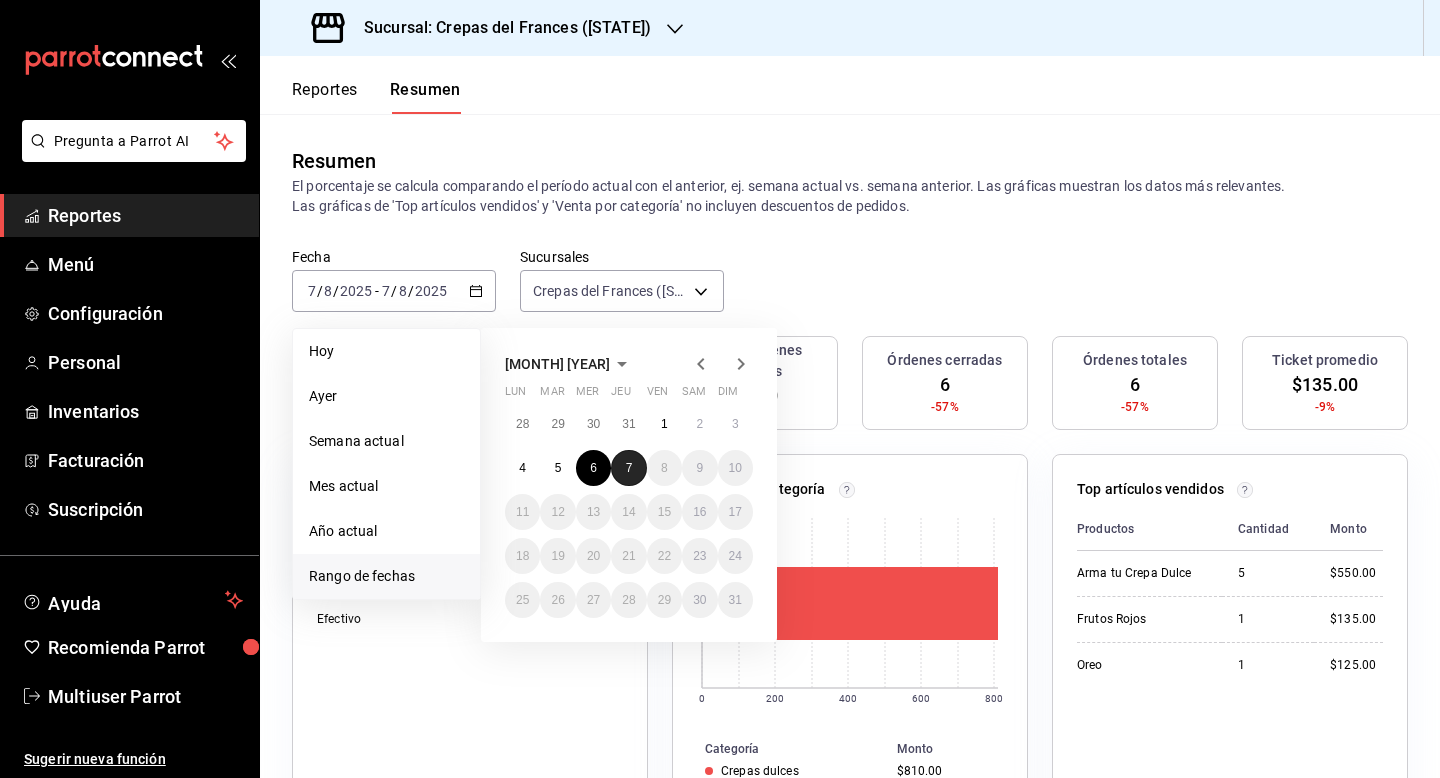 click on "7" at bounding box center [628, 468] 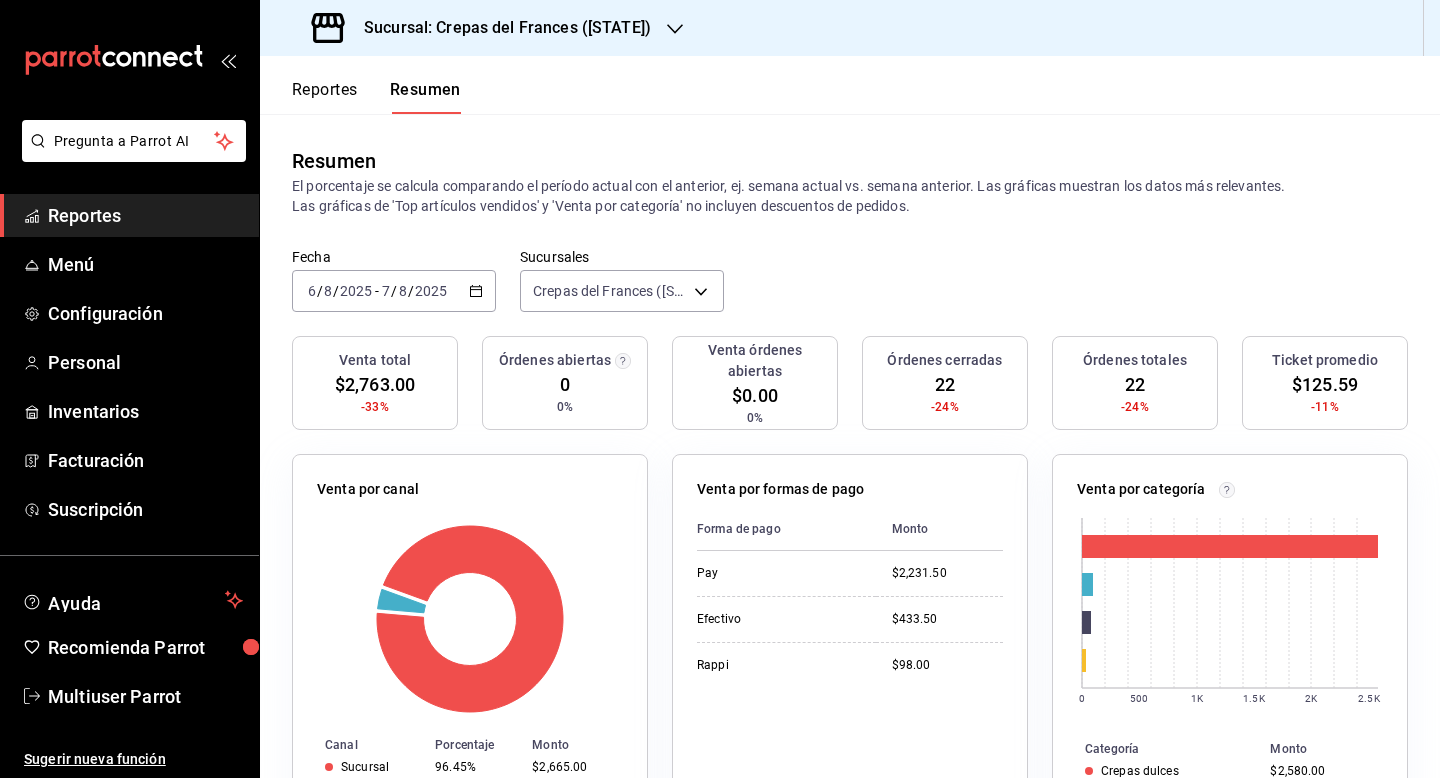 click on "[DATE] [DATE] - [DATE] [DATE]" at bounding box center [394, 291] 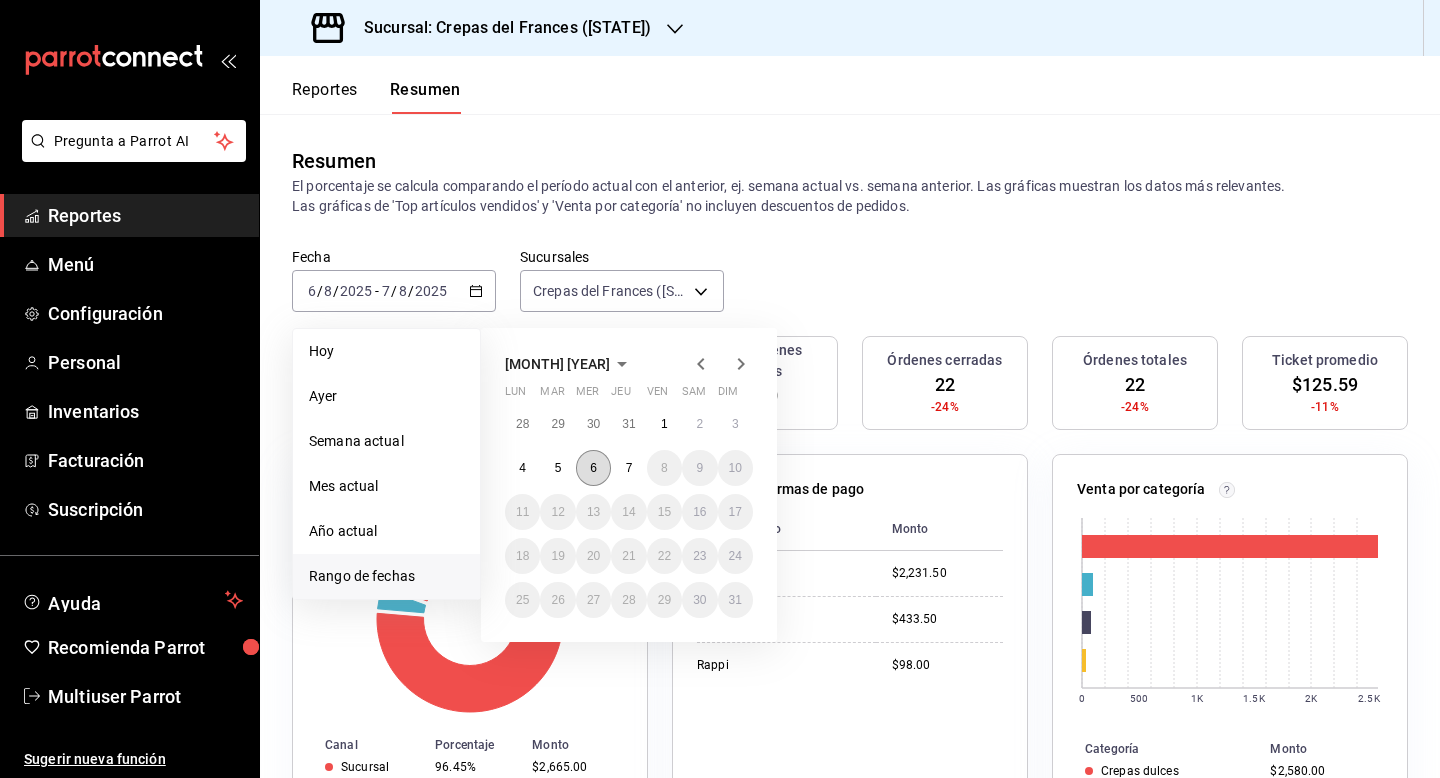 click on "6" at bounding box center [593, 468] 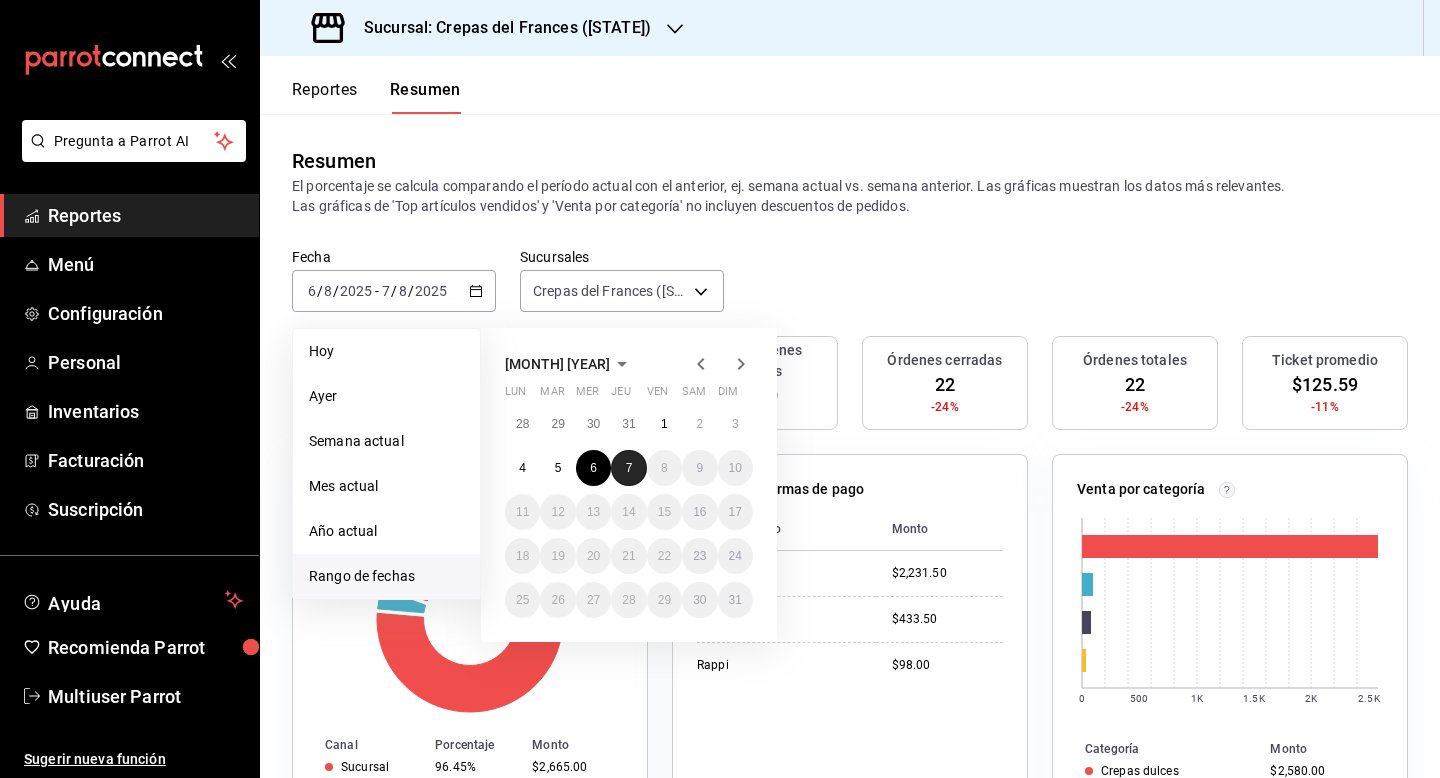 click on "7" at bounding box center (628, 468) 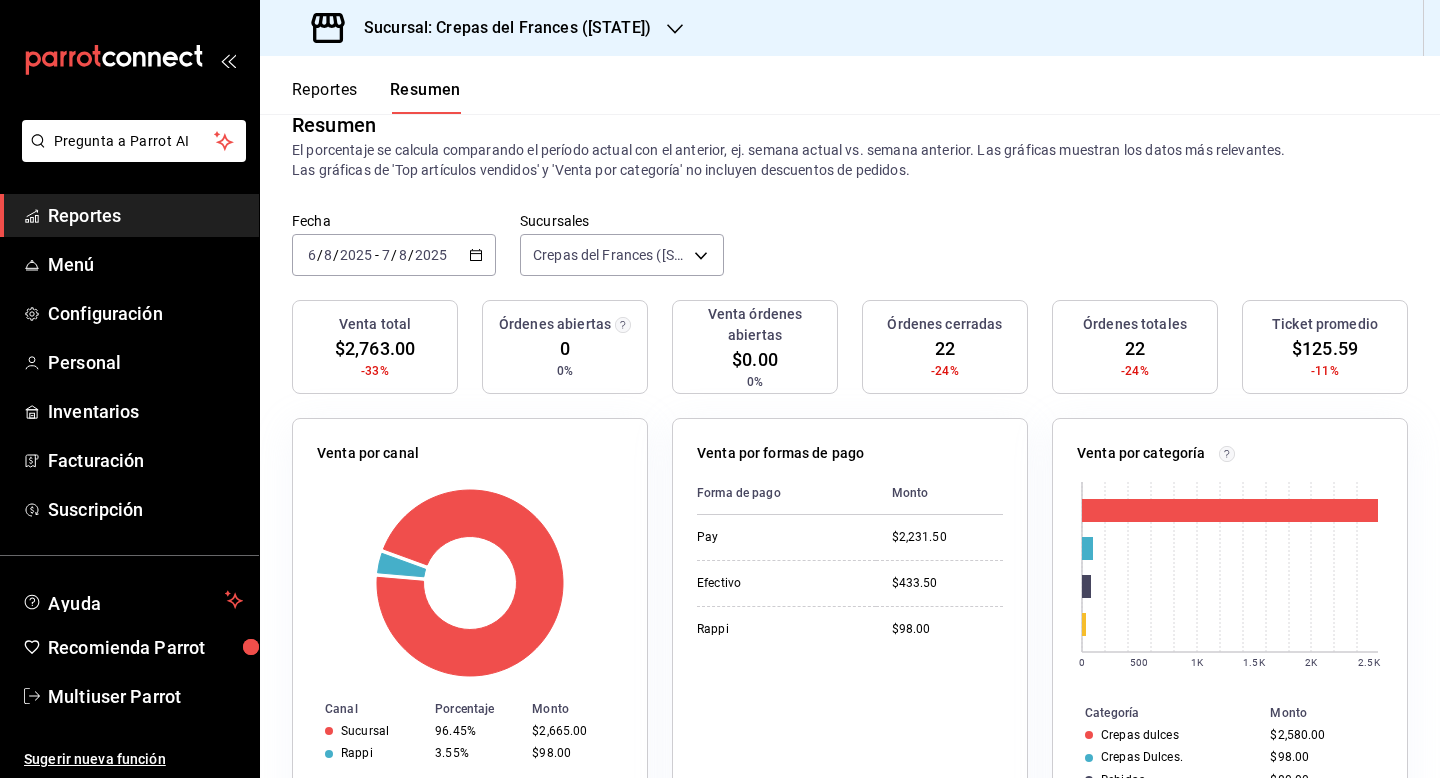 scroll, scrollTop: 23, scrollLeft: 0, axis: vertical 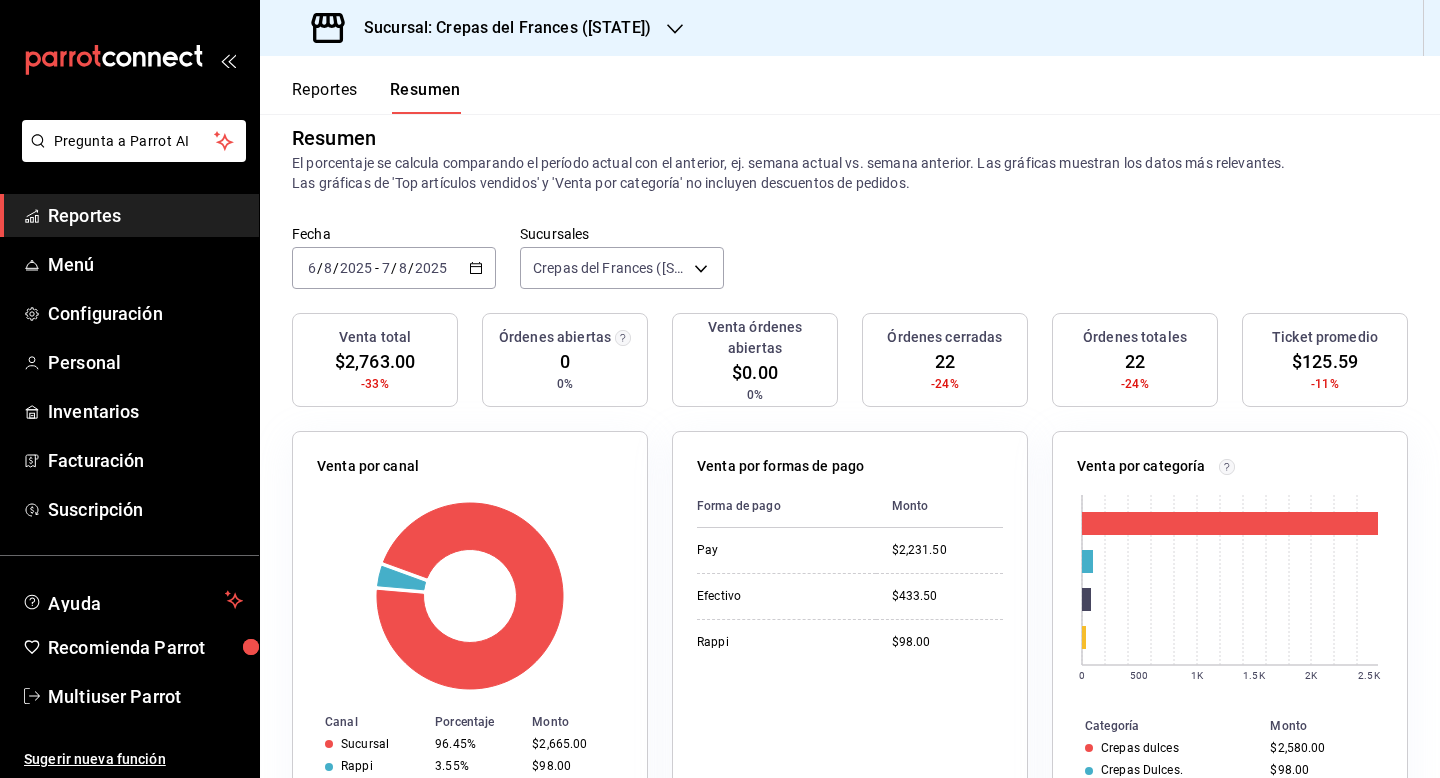 click on "Reportes" at bounding box center [325, 97] 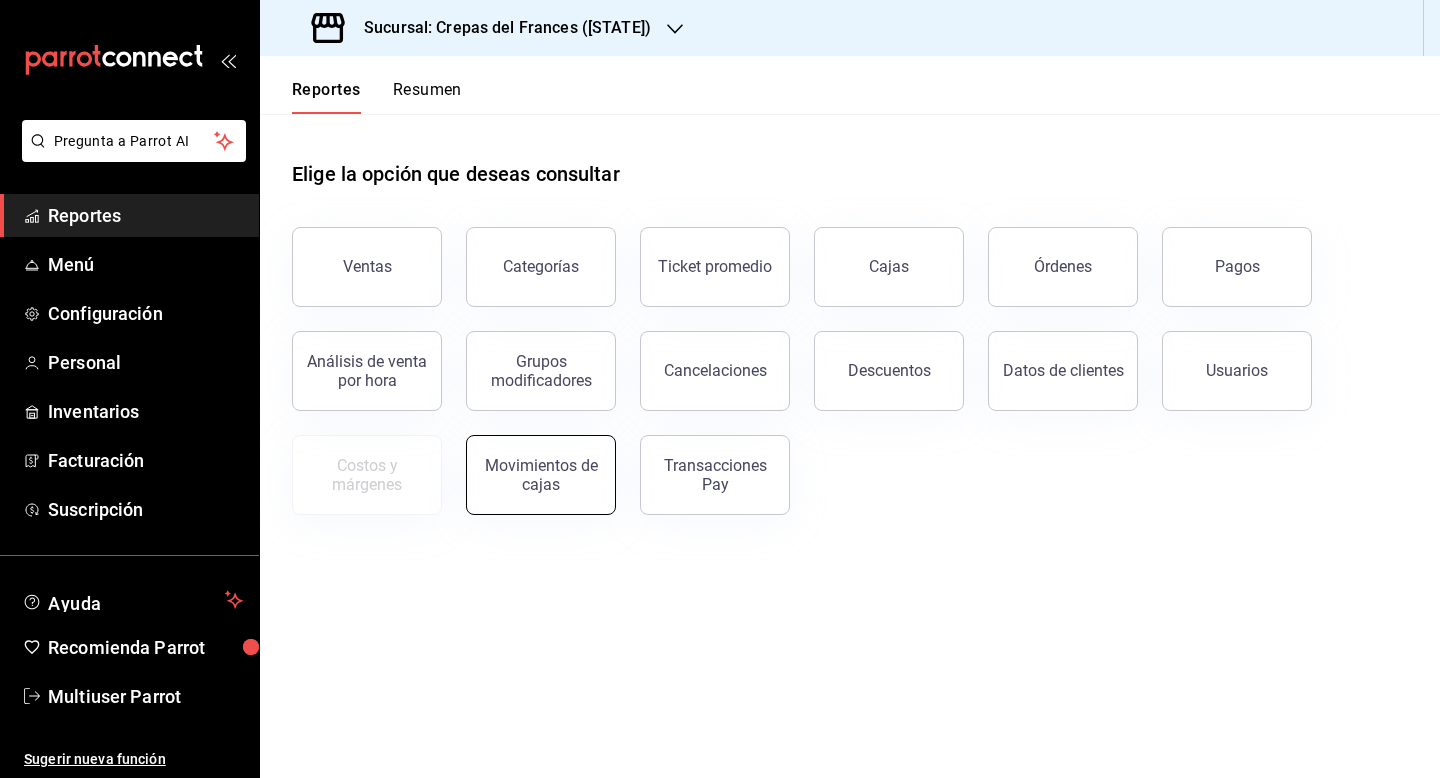 click on "Movimientos de cajas" at bounding box center [541, 475] 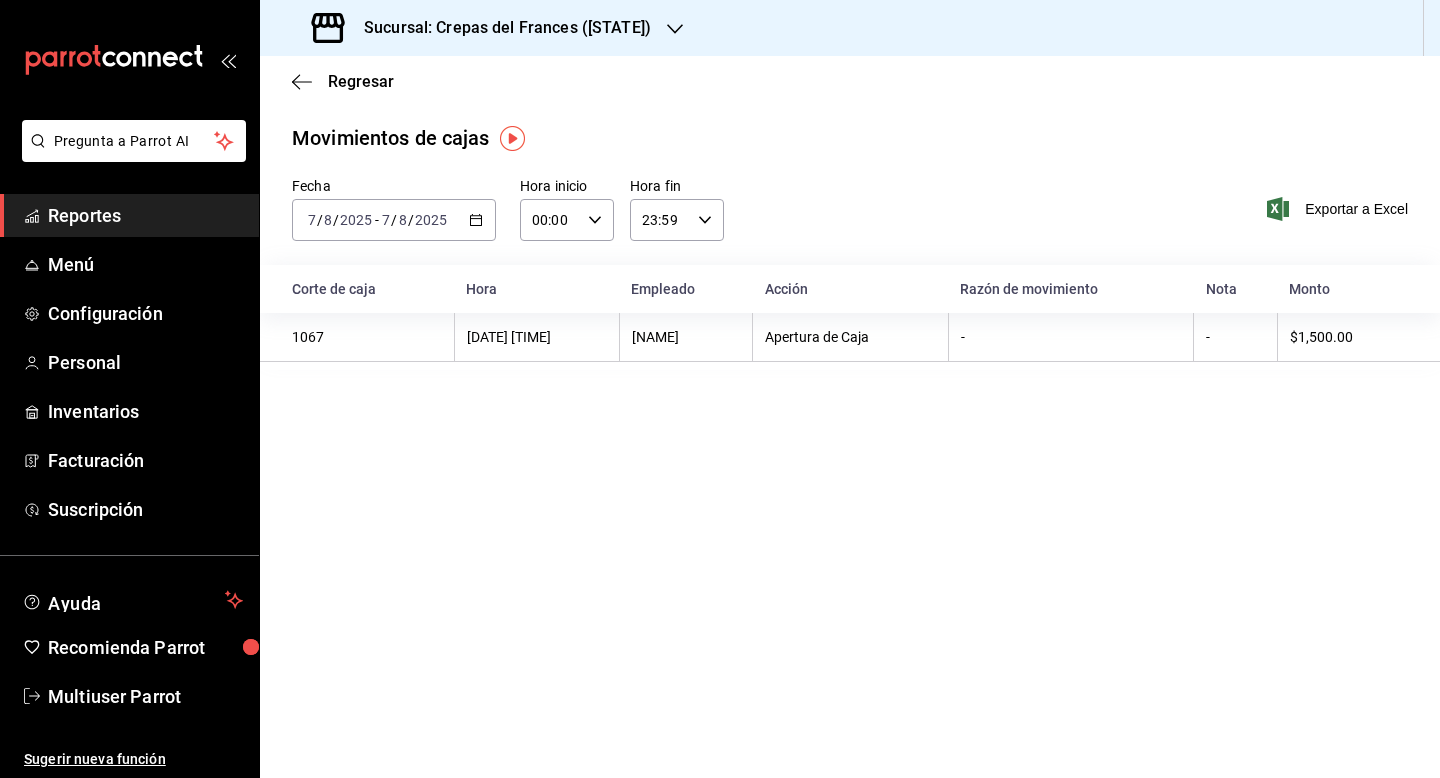 click on "2025-08-07 7 / 8 / 2025 - 2025-08-07 7 / 8 / 2025" at bounding box center [394, 220] 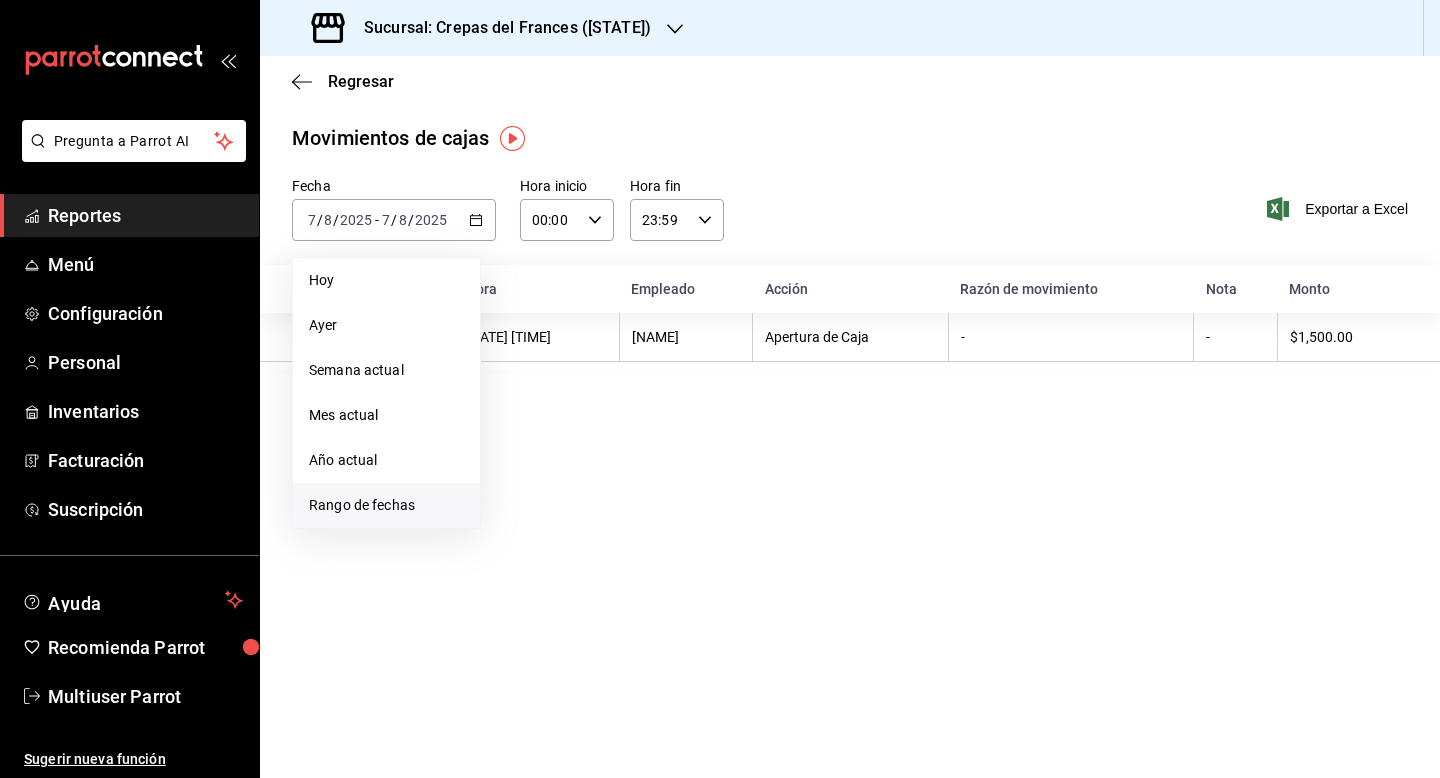 click on "Rango de fechas" at bounding box center [386, 505] 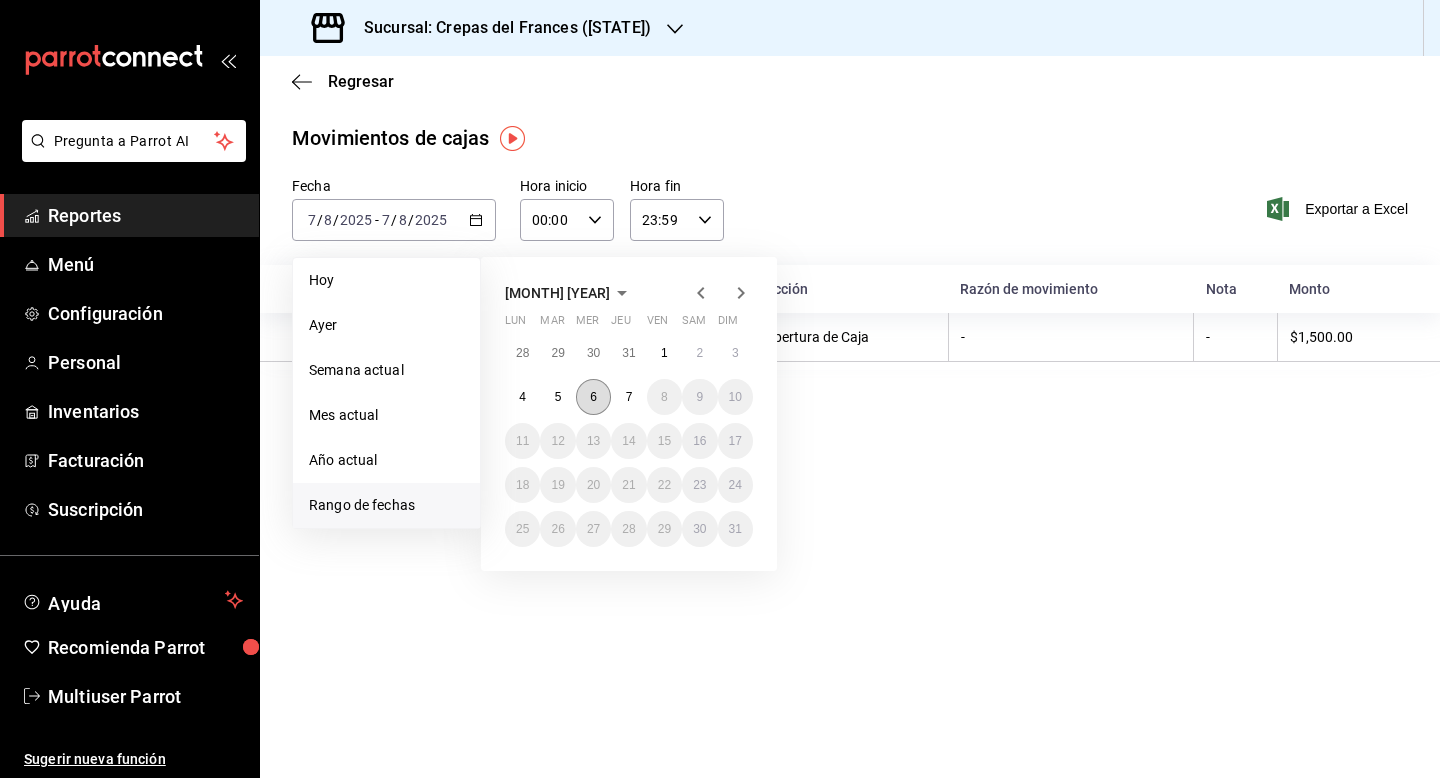 click on "6" at bounding box center (593, 397) 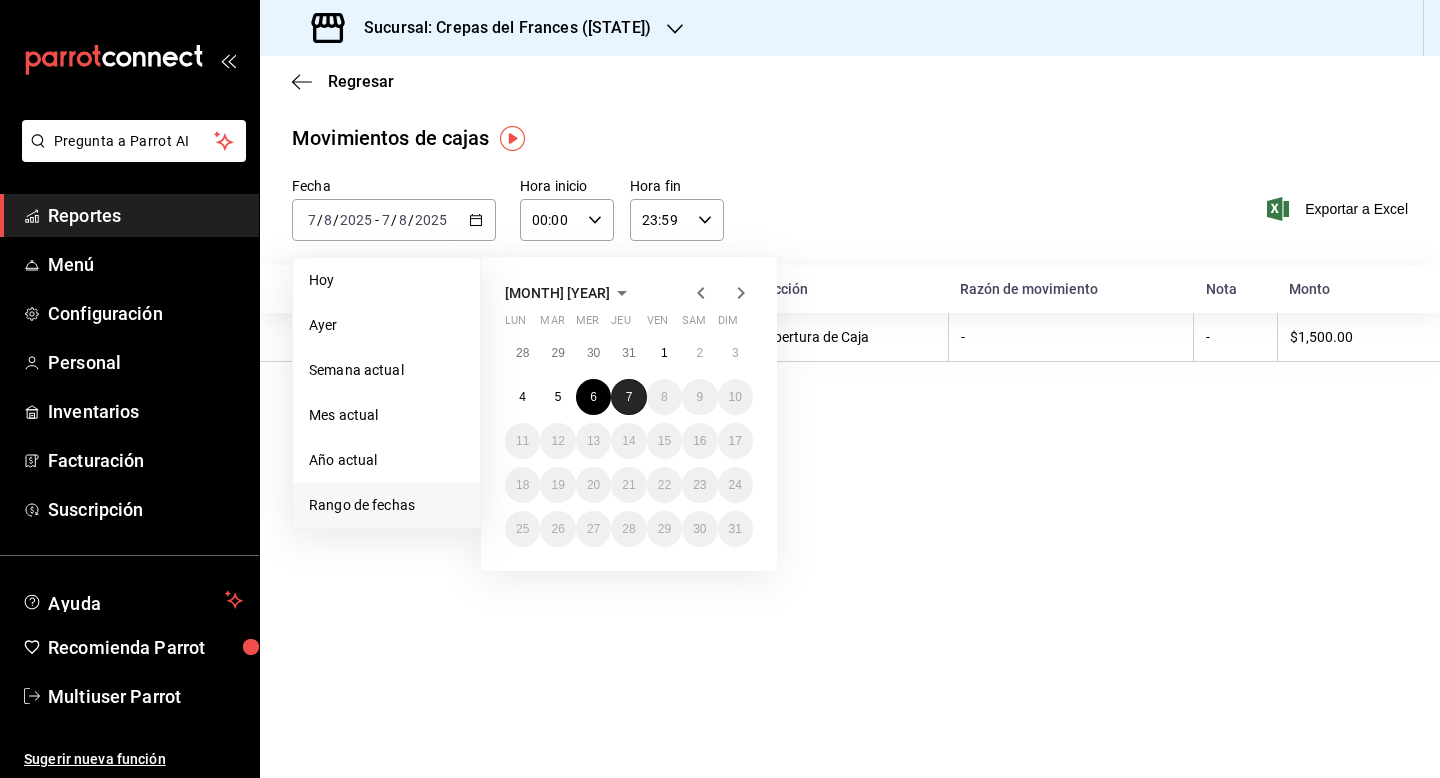 click on "7" at bounding box center [628, 397] 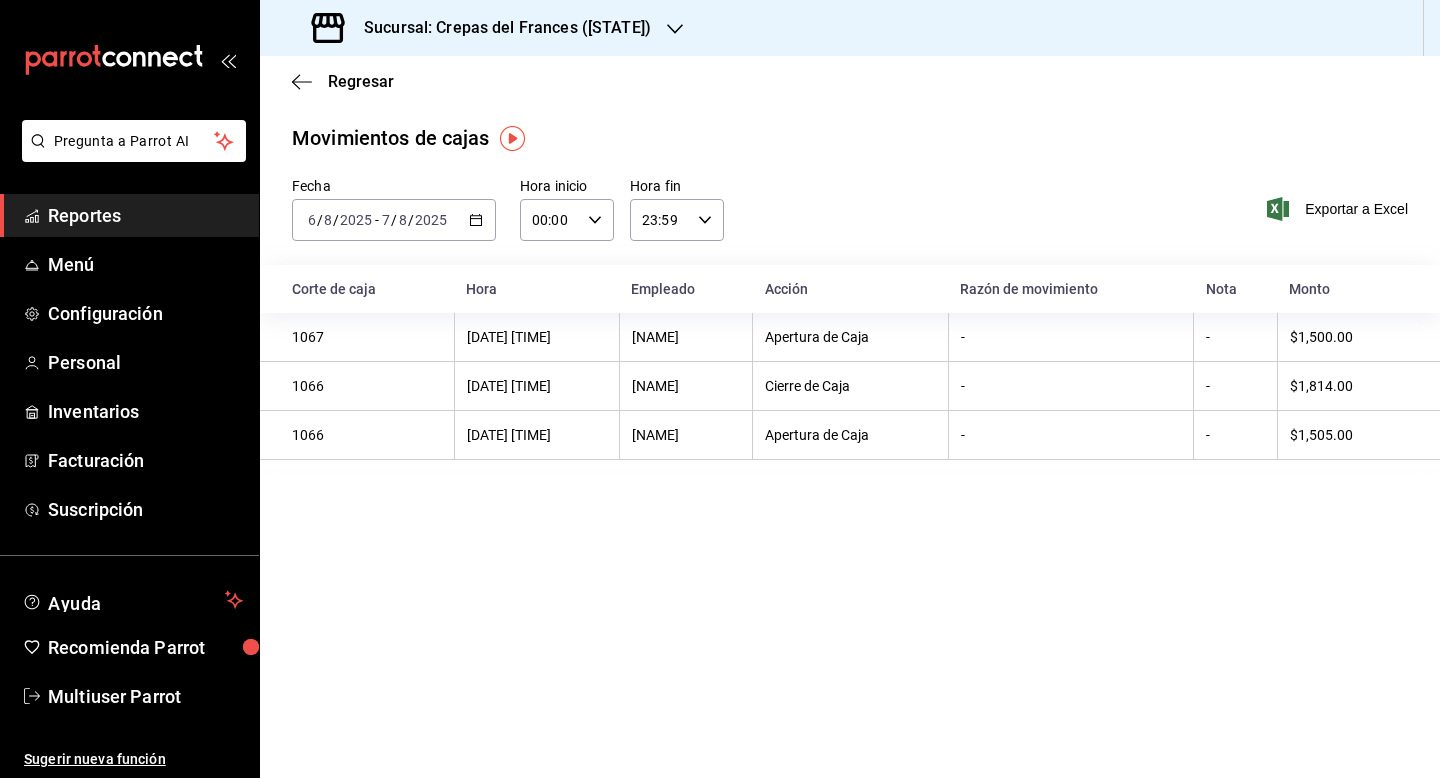 click on "[DATE] [DATE] - [DATE] [DATE]" at bounding box center (394, 220) 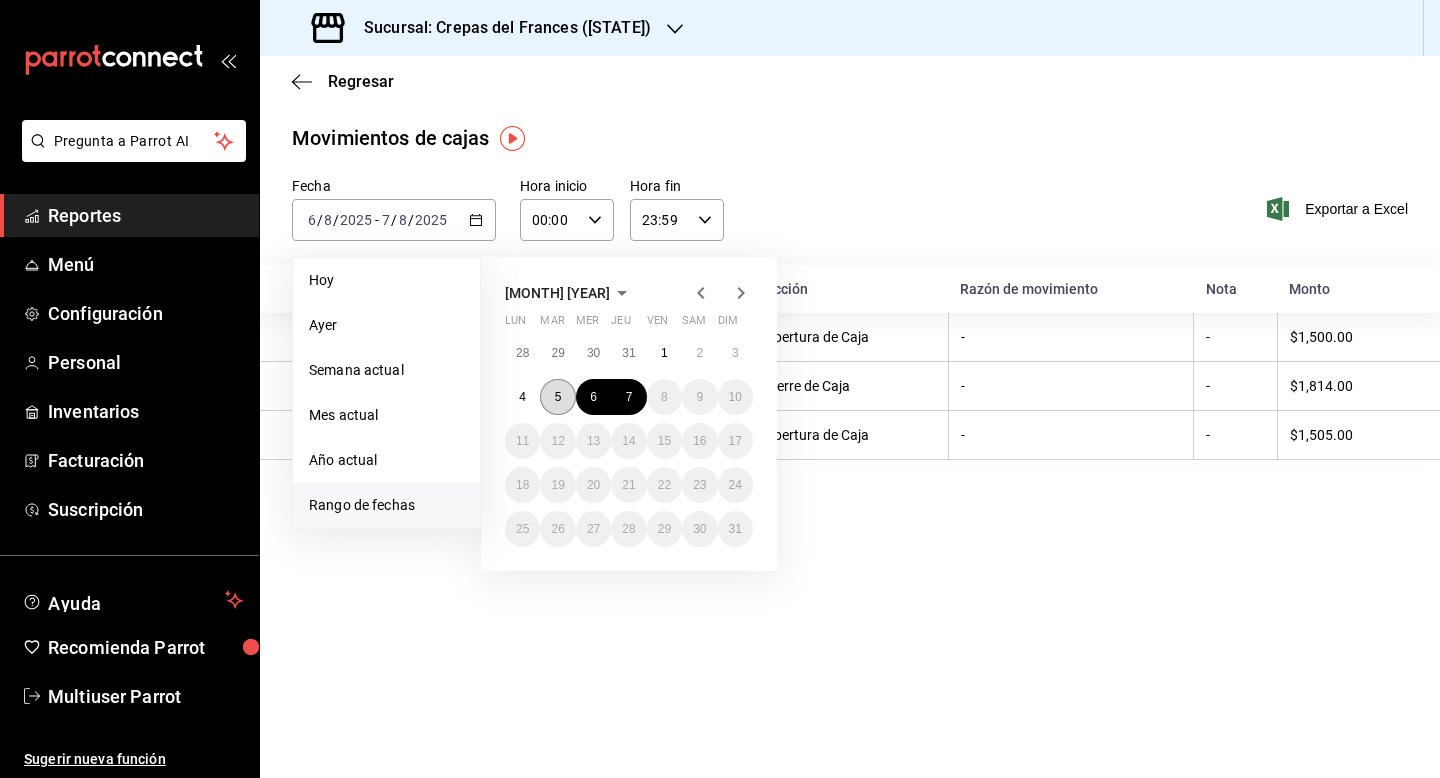 click on "5" at bounding box center (557, 397) 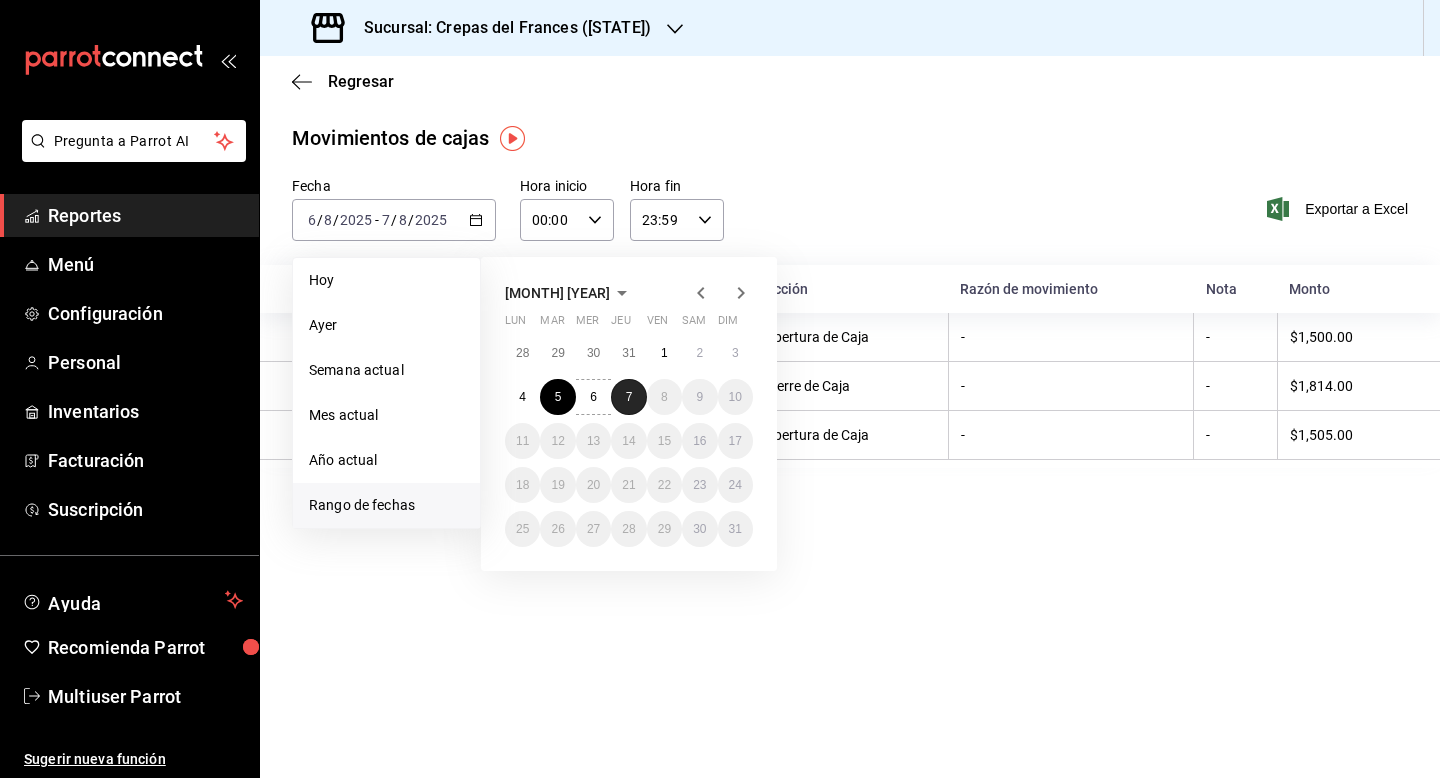 click on "7" at bounding box center (628, 397) 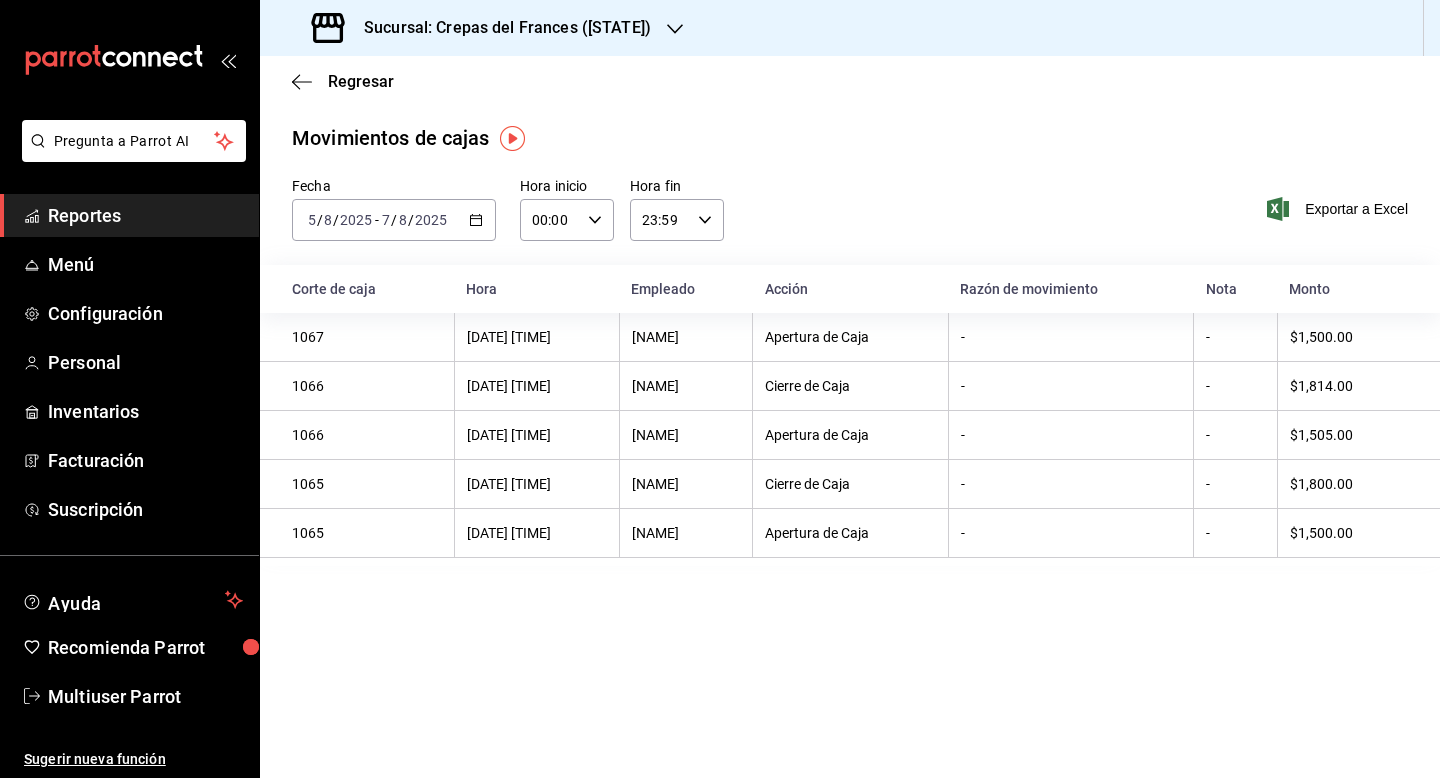 click on "Sucursal: Crepas del Frances ([STATE])" at bounding box center (483, 28) 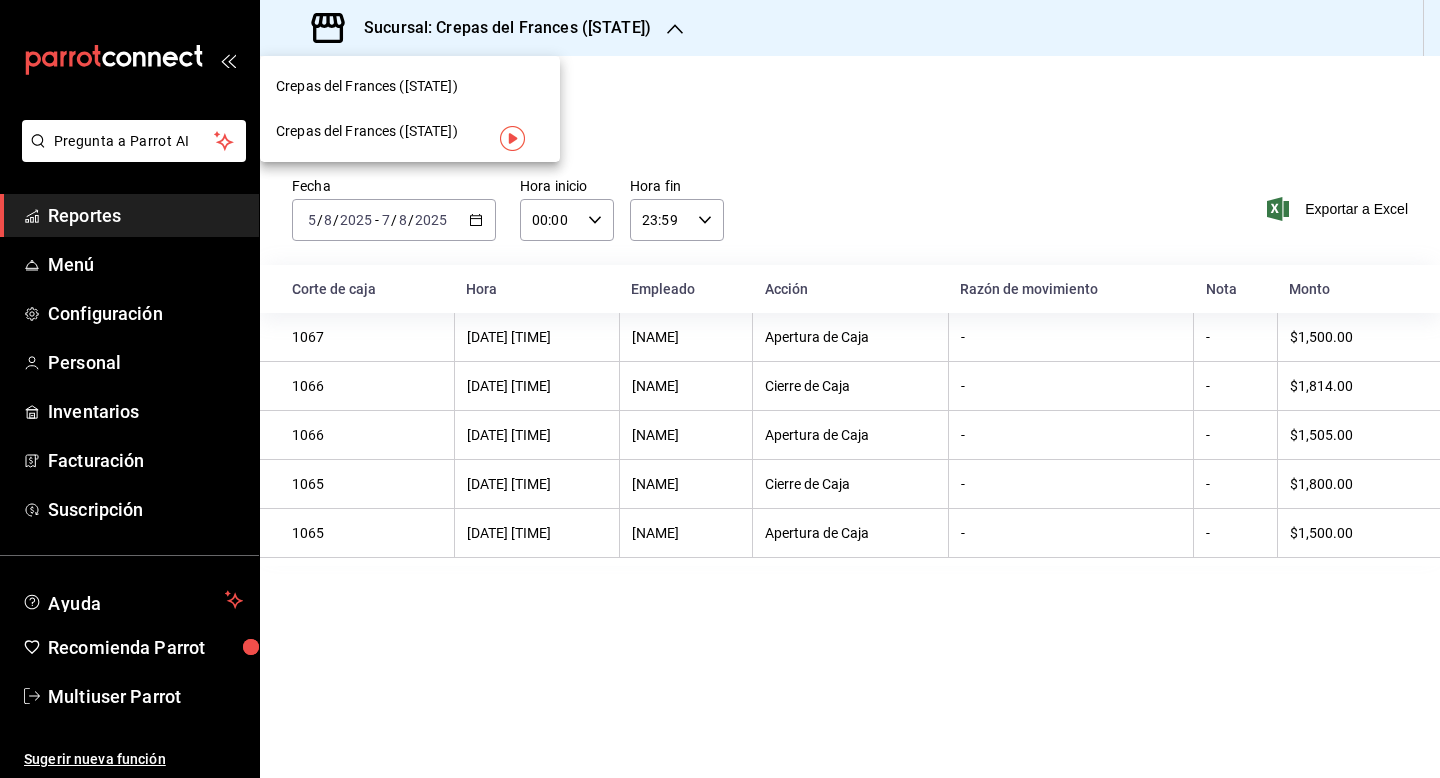click on "Crepas del Frances ([STATE])" at bounding box center [367, 131] 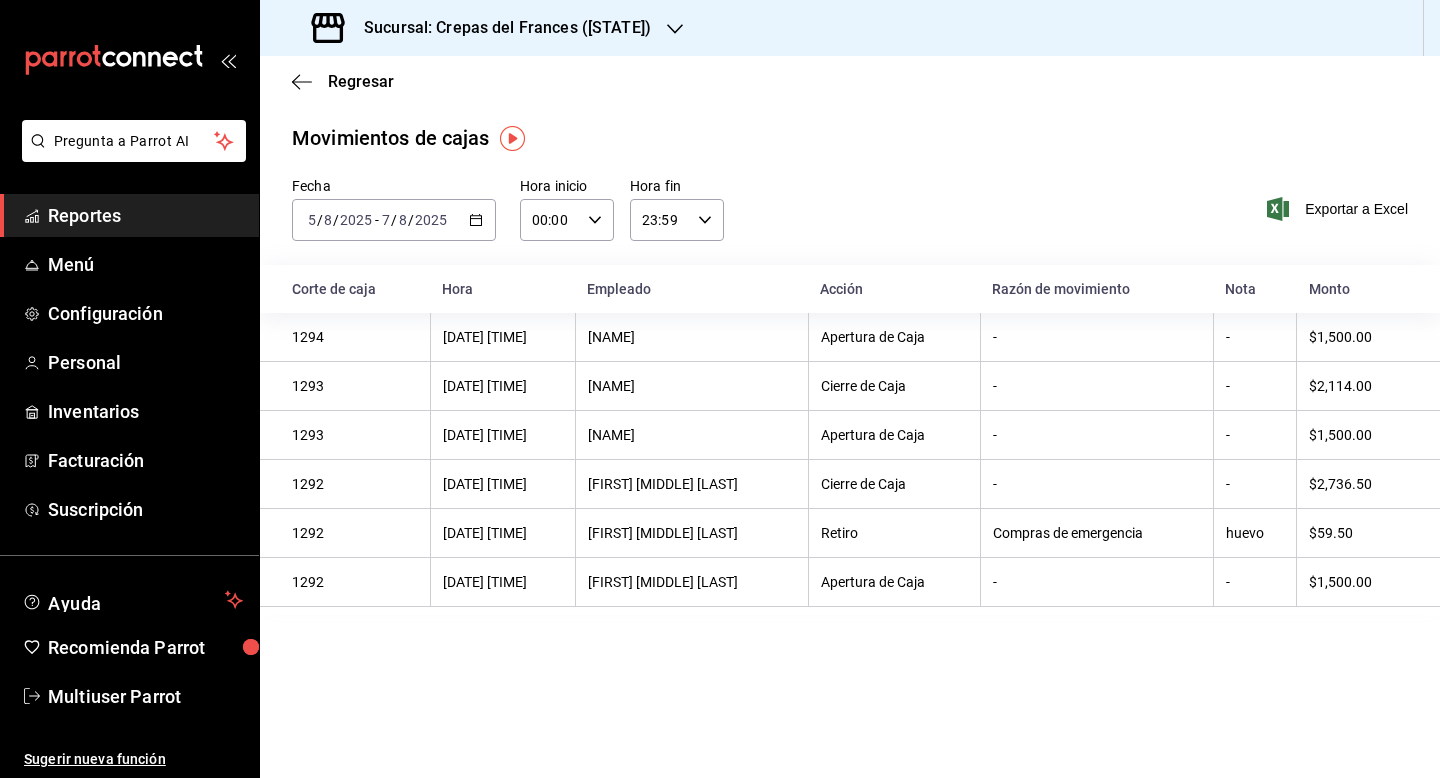 click on "[DATE] [DATE] - [DATE] [DATE]" at bounding box center [394, 220] 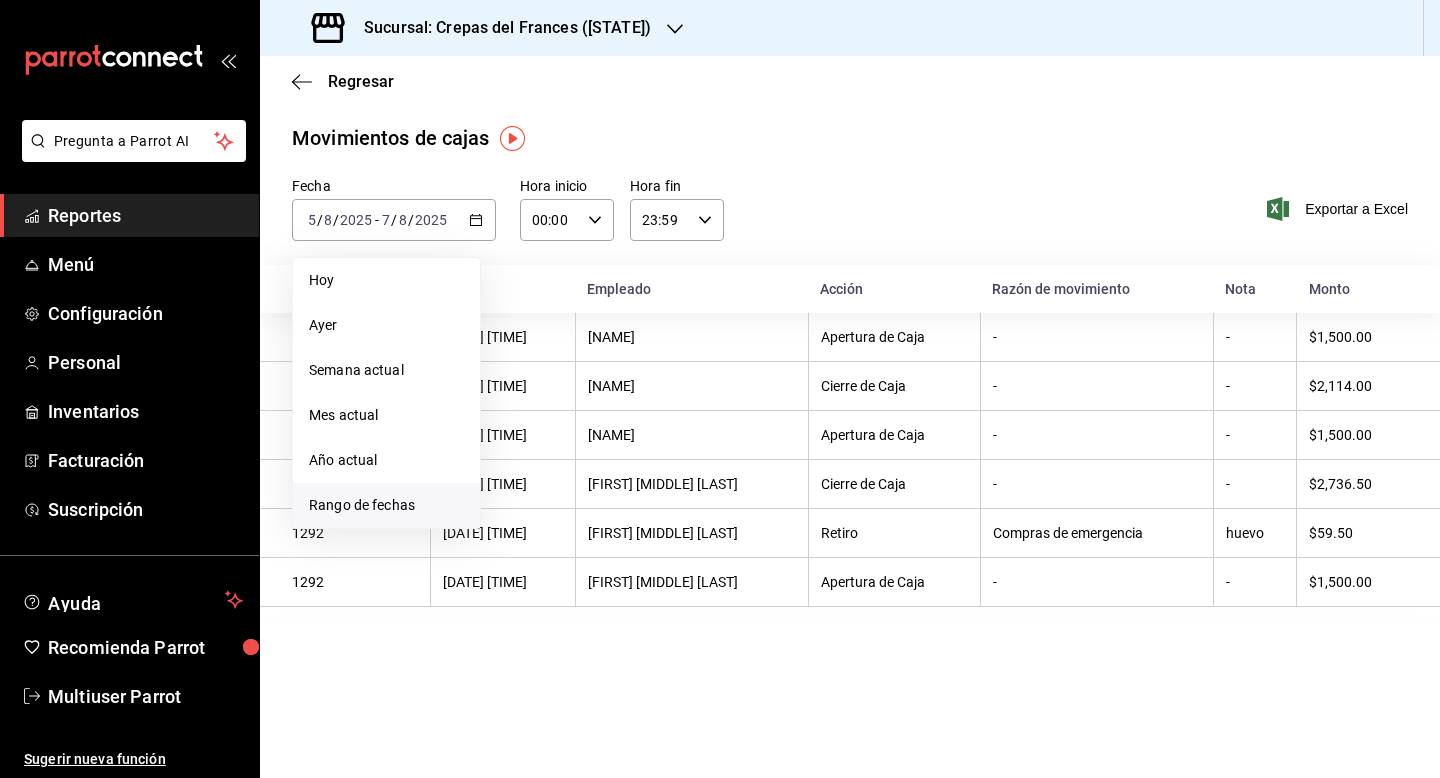 click on "Rango de fechas" at bounding box center (386, 505) 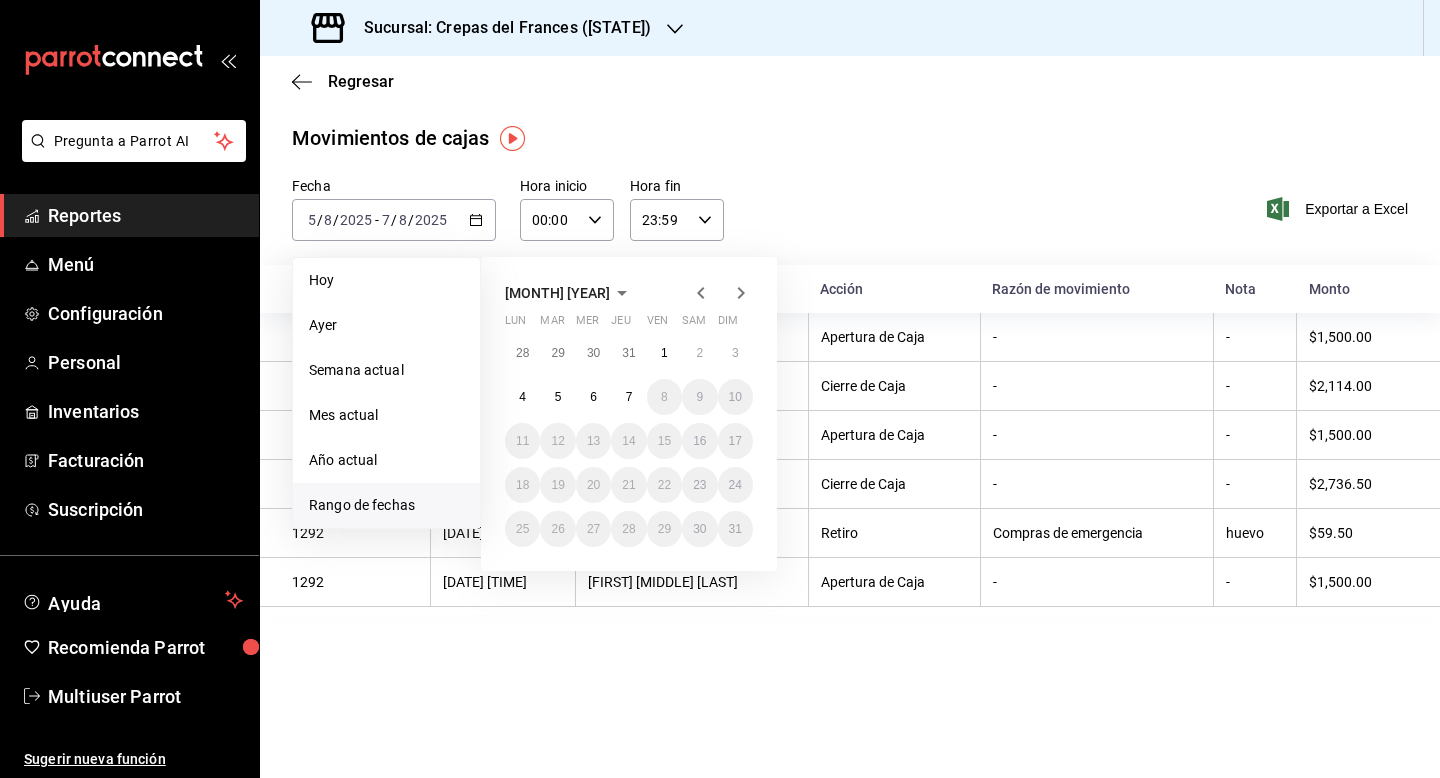click on "Movimientos de cajas Fecha [DATE] [DATE] - [DATE] [DATE] Hoy Ayer Semana actual Mes actual Año actual Rango de fechas [MONTH] [YEAR] lun mar mer jeu ven sam dim 28 29 30 31 1 2 3 4 5 6 7 8 9 10 11 12 13 14 15 16 17 18 19 20 21 22 23 24 25 26 27 28 29 30 31 Hora inicio 00:00 Hora inicio Hora fin 23:59 Hora fin Exportar a Excel Corte de caja Hora Empleado Acción Razón de movimiento Nota Monto 1294 [DATE] [TIME] [NAME] Apertura de Caja - - $1,500.00 1293 [DATE] [TIME] [NAME] Cierre de Caja - - $2,114.00 1293 [DATE] [TIME] [NAME] Apertura de Caja - - $1,500.00 1292 [DATE] [TIME] [FIRST] [MIDDLE] [LAST] Cierre de Caja - - $2,736.50 1292 [DATE] [TIME] [FIRST] [MIDDLE] [LAST] Retiro Compras de emergencia huevo $59.50 1292 [DATE] [TIME] [FIRST] [MIDDLE] [LAST] Apertura de Caja - - $1,500.00" at bounding box center [850, 369] 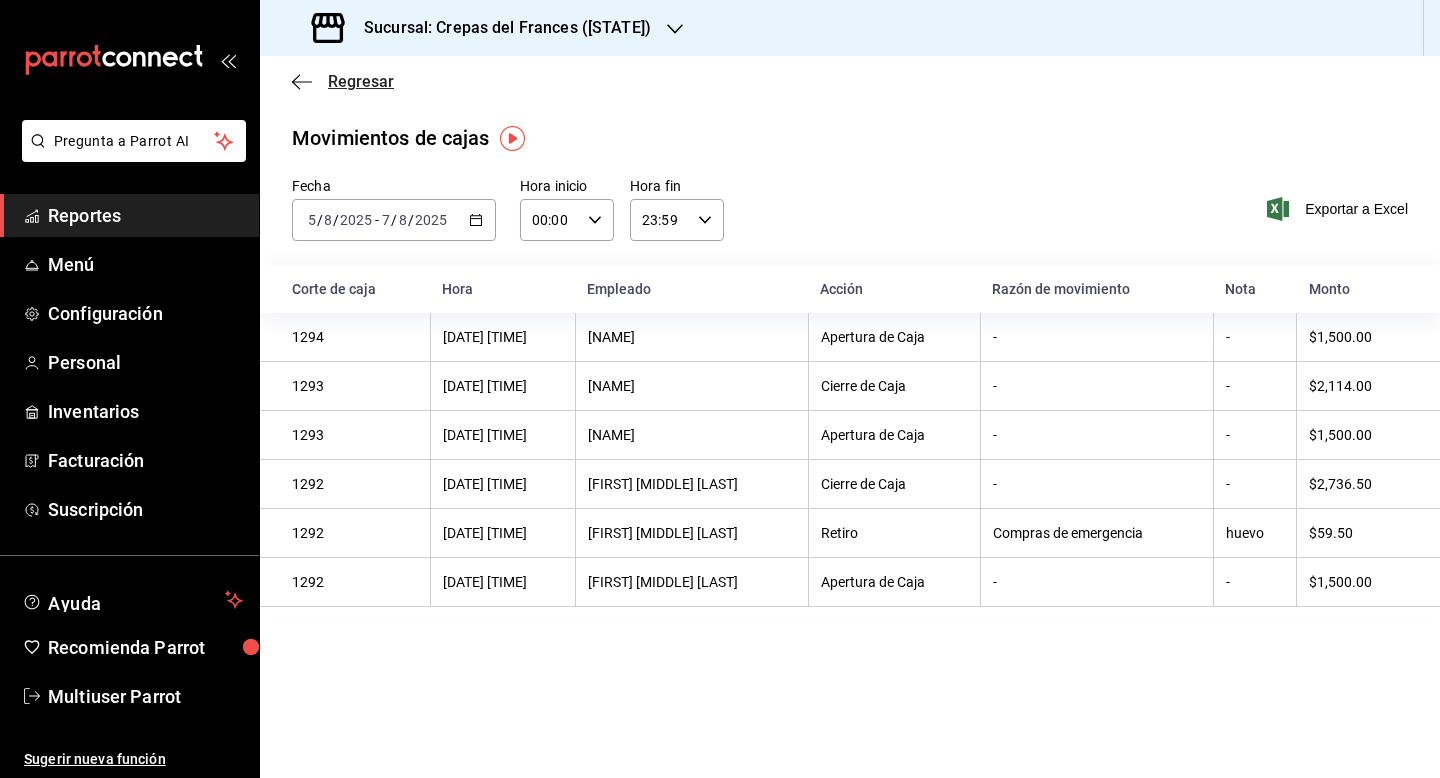 click on "Regresar" at bounding box center [343, 81] 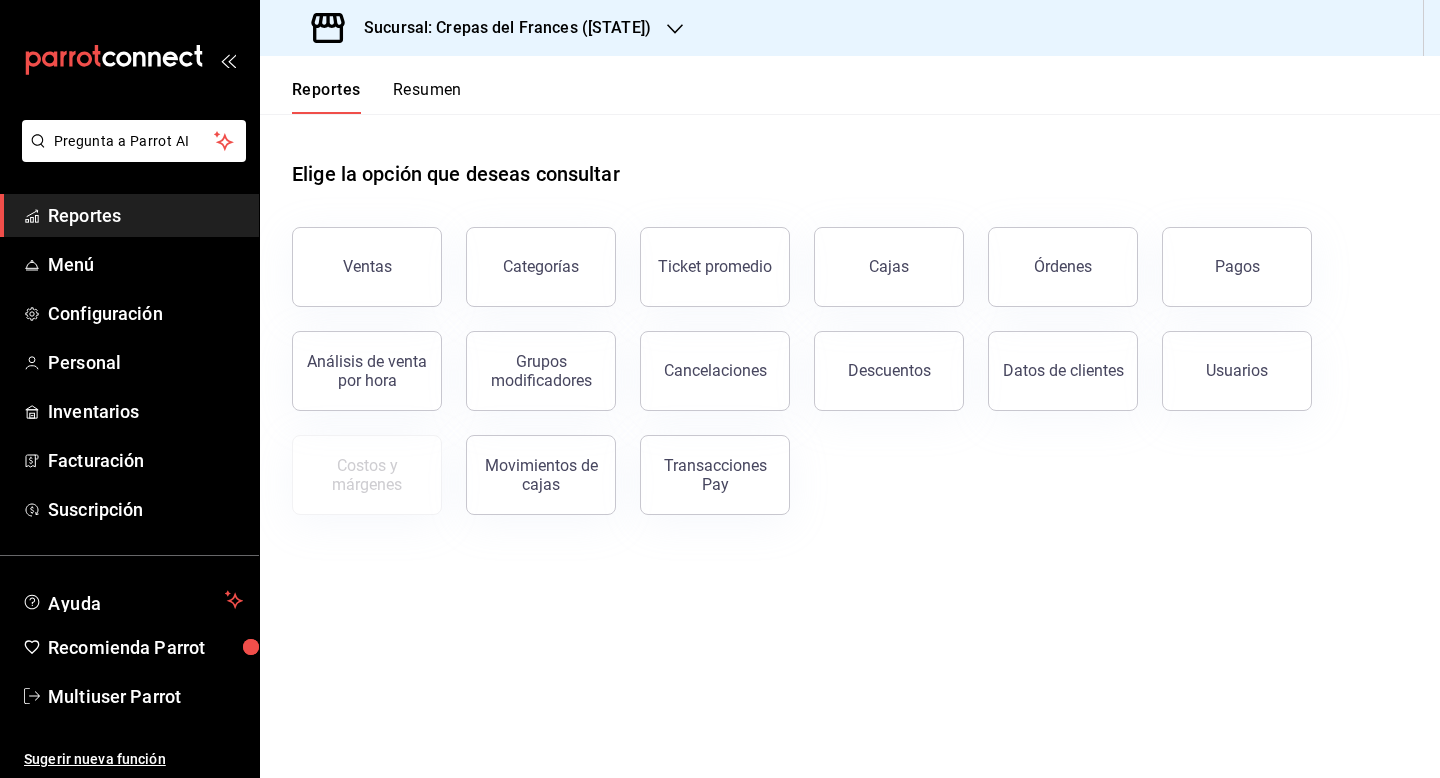 click on "Resumen" at bounding box center (427, 97) 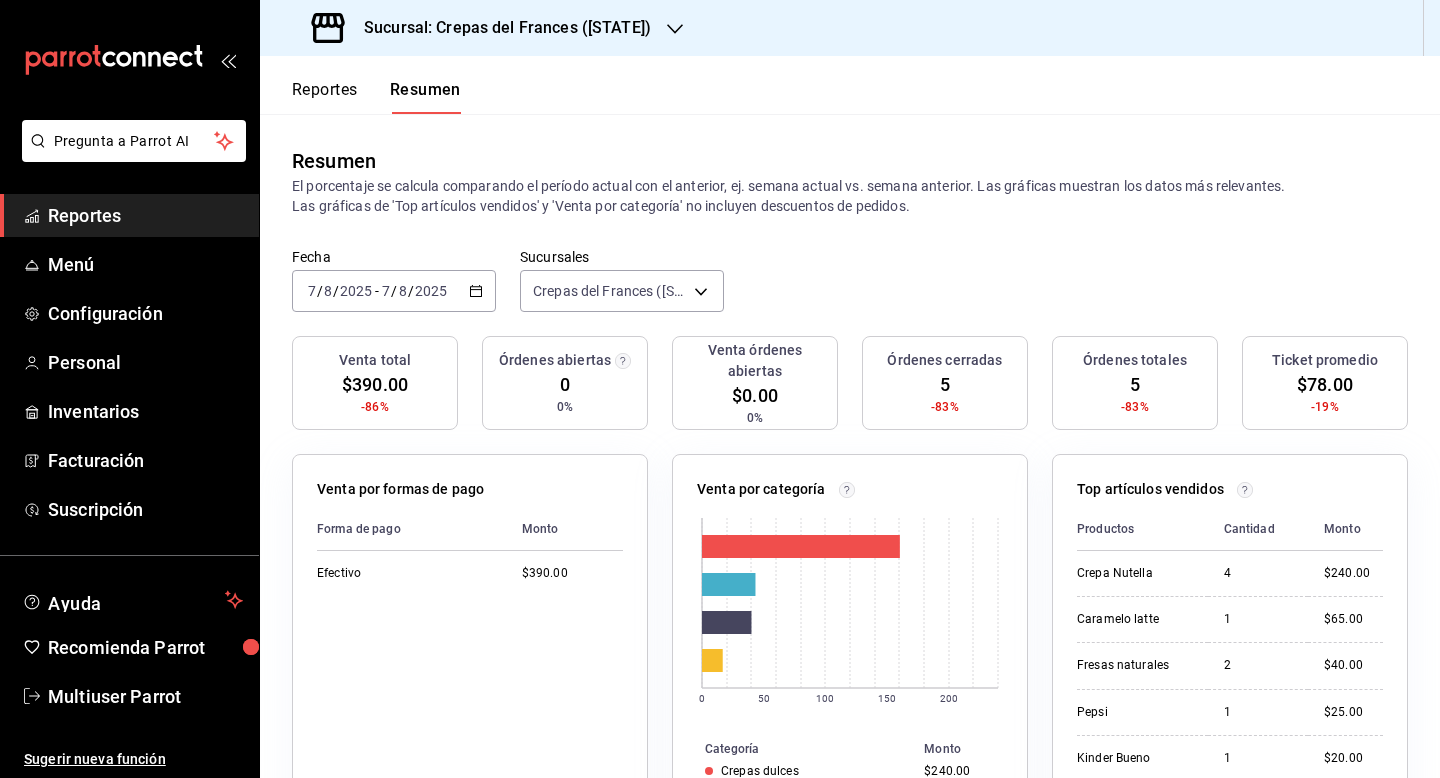 click on "2025-08-07 7 / 8 / 2025 - 2025-08-07 7 / 8 / 2025" at bounding box center (394, 291) 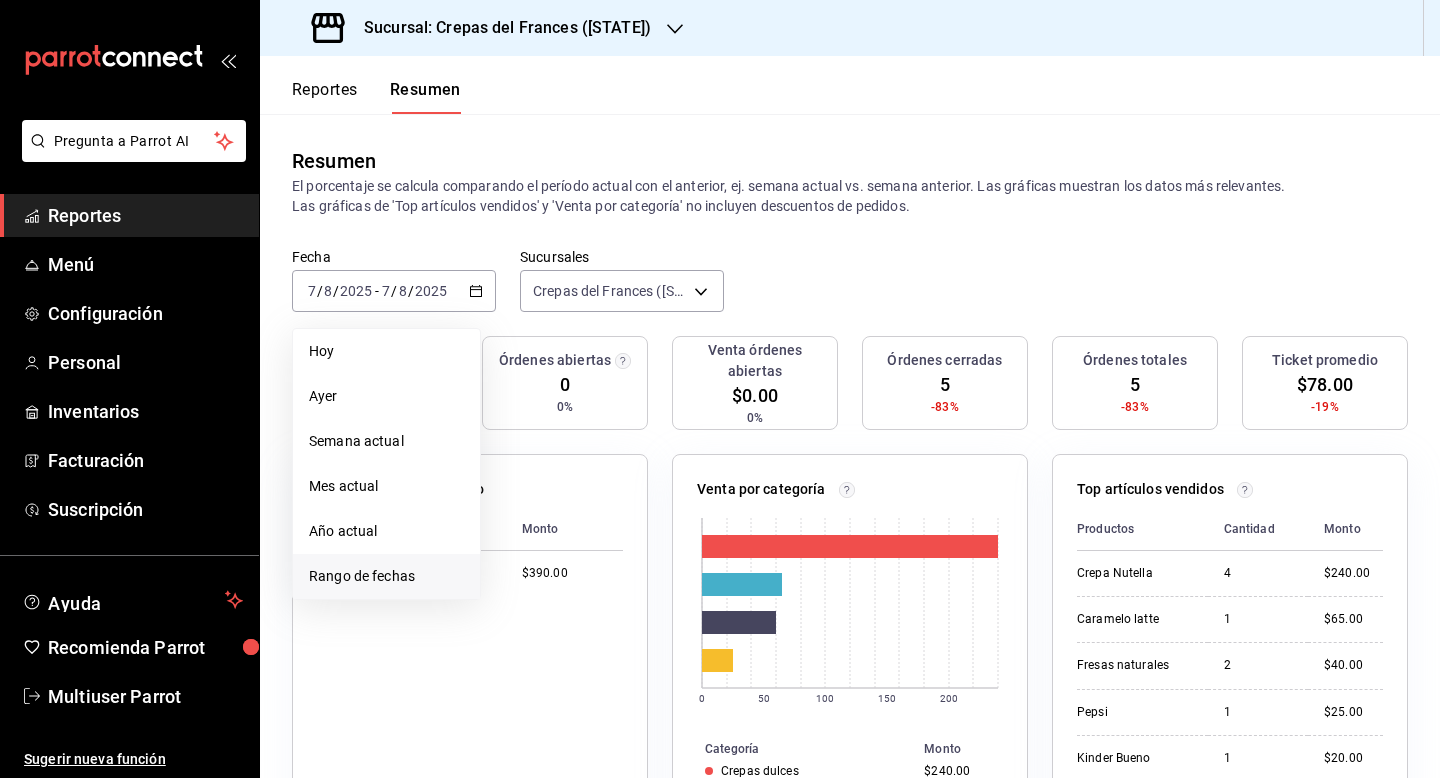 click on "Rango de fechas" at bounding box center (386, 576) 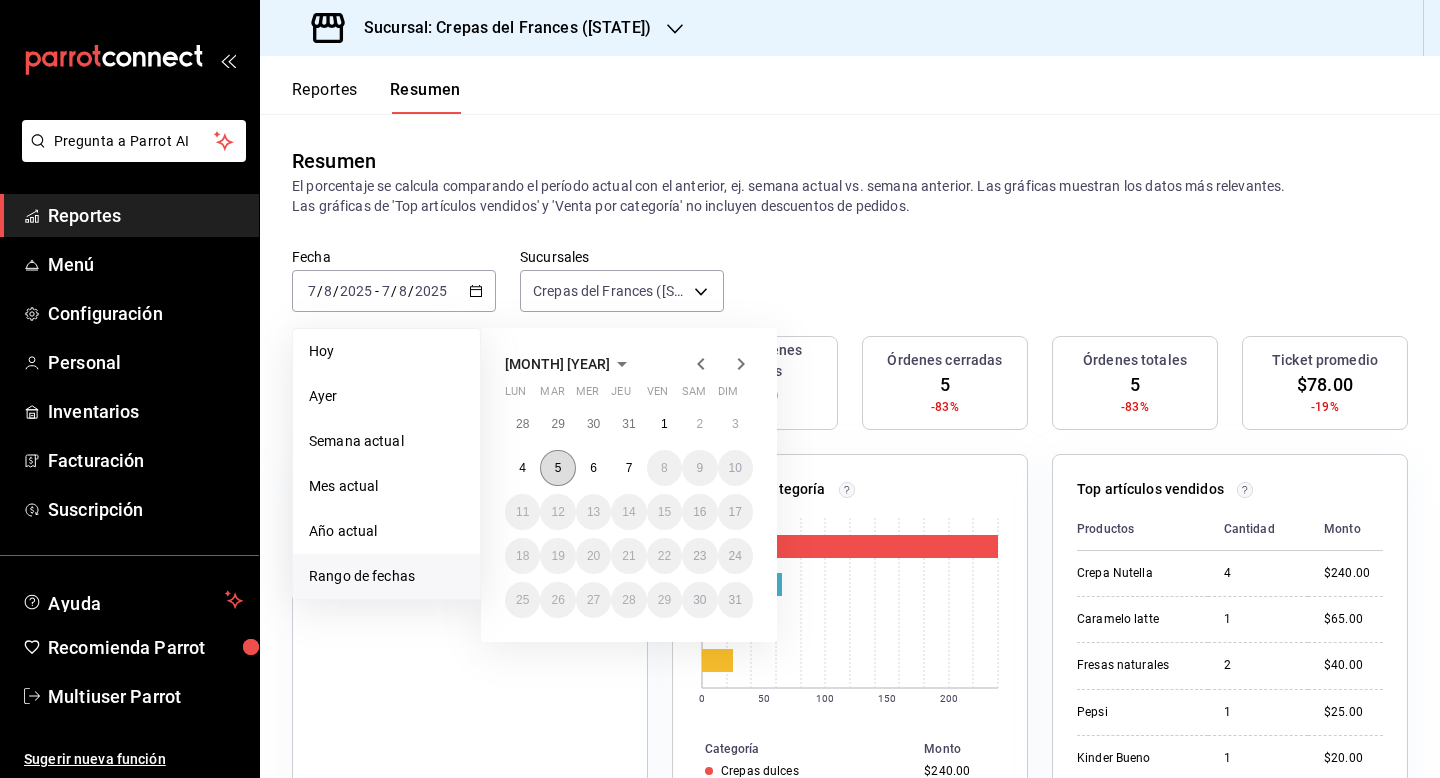 click on "5" at bounding box center [558, 468] 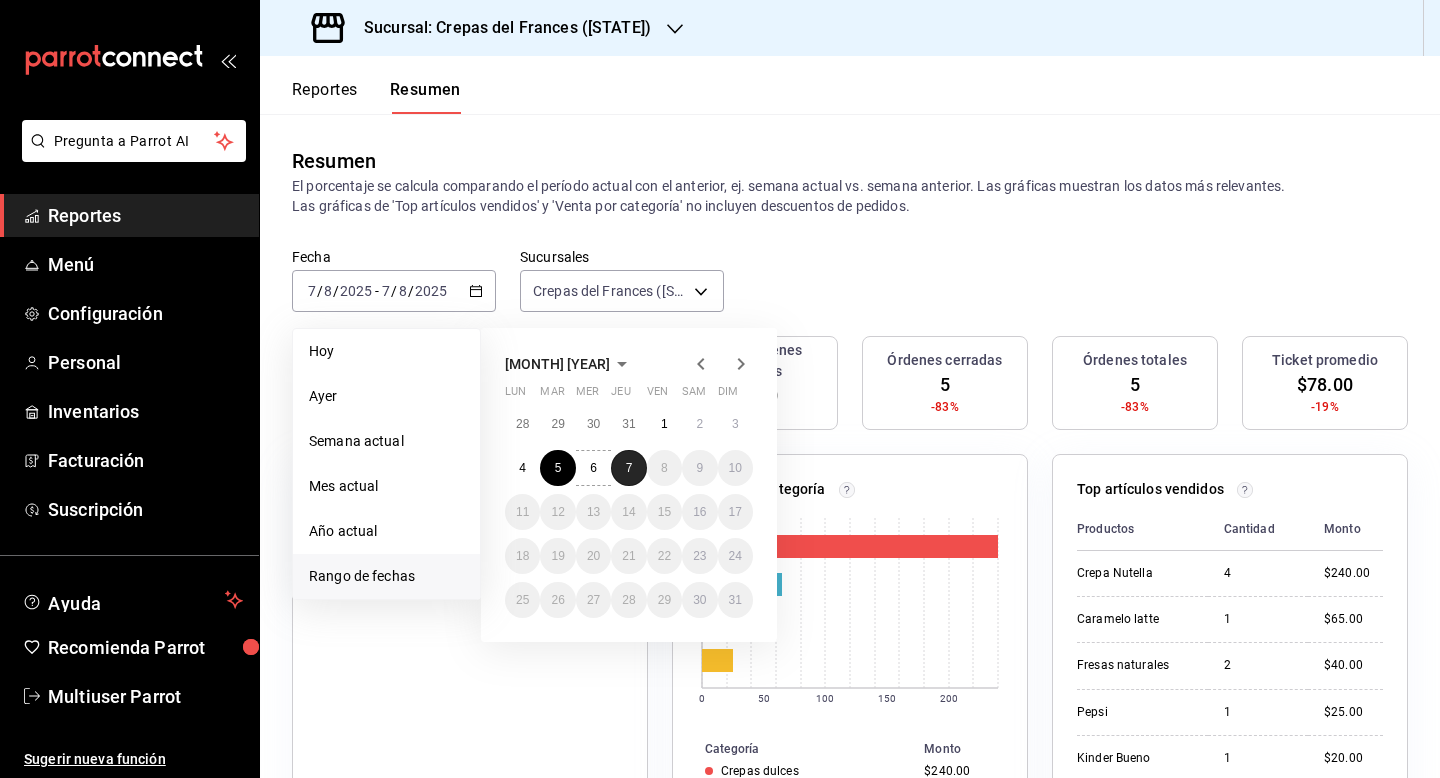 click on "7" at bounding box center [629, 468] 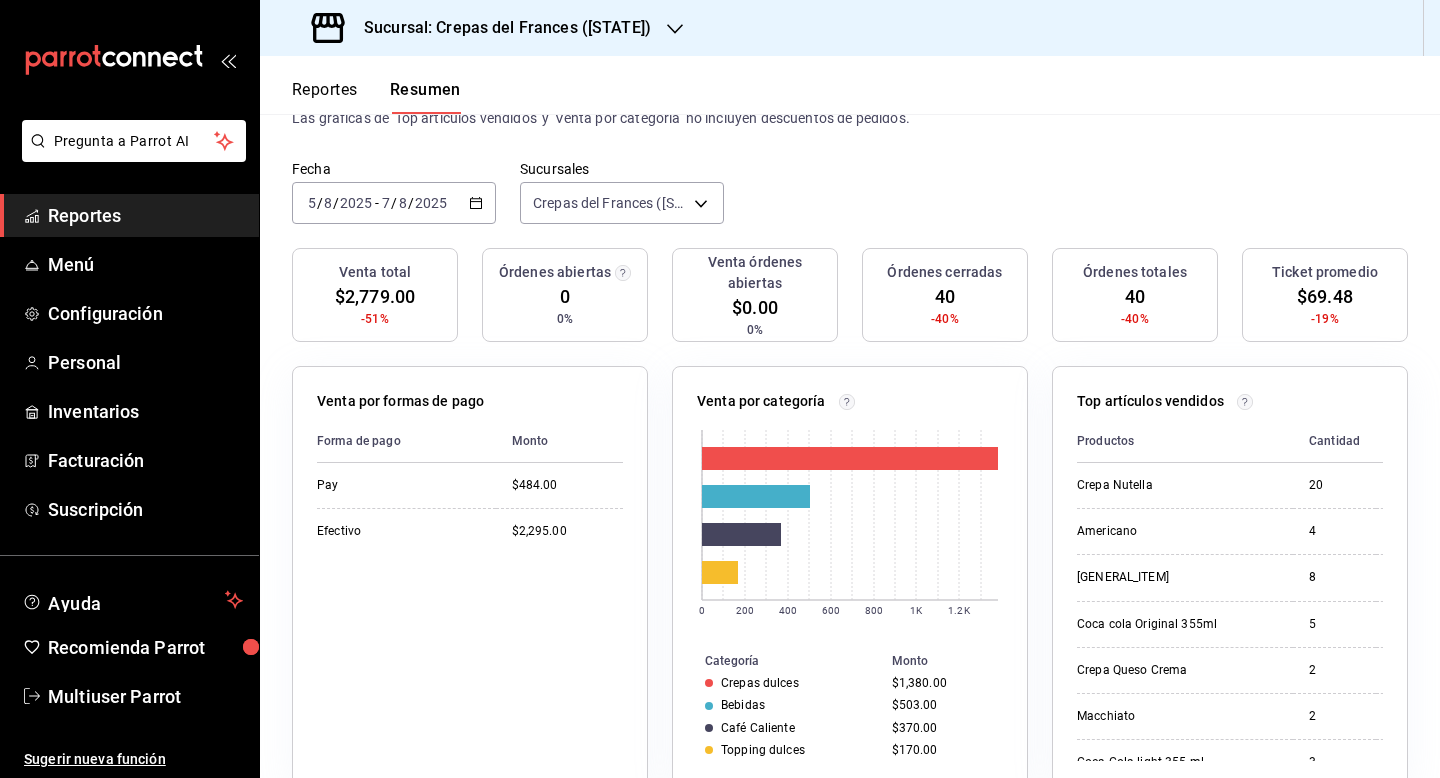 scroll, scrollTop: 247, scrollLeft: 0, axis: vertical 